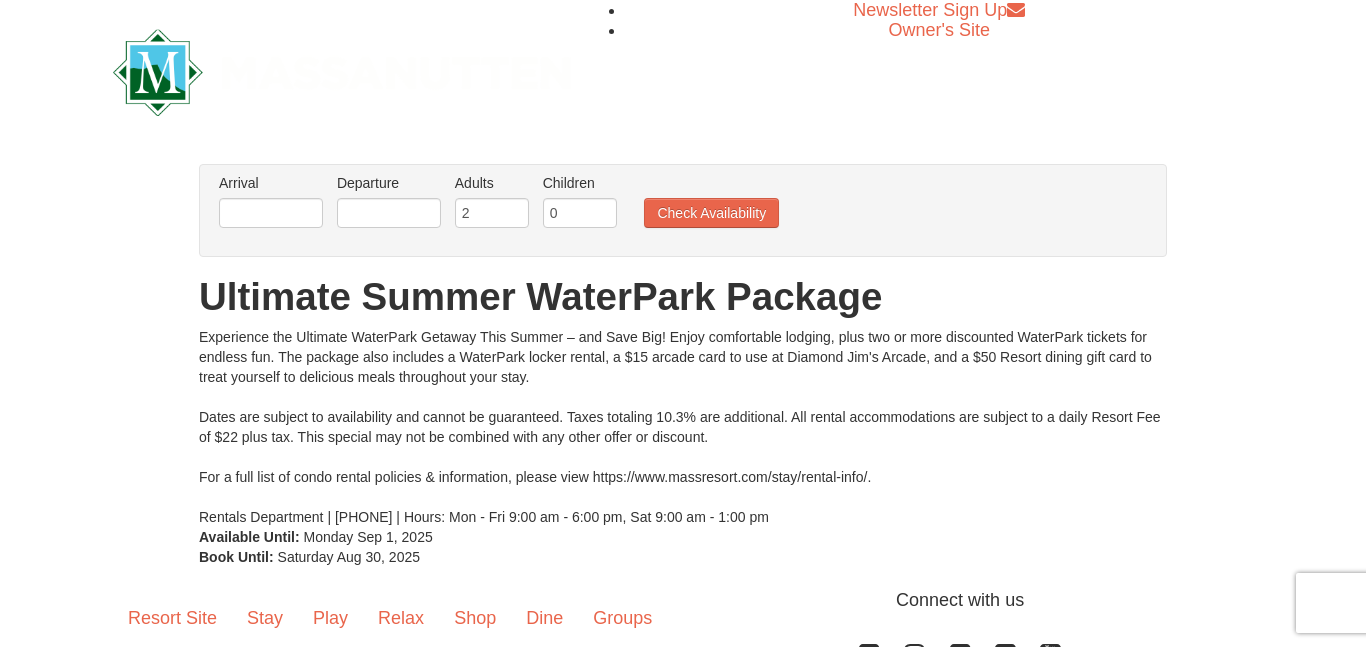 scroll, scrollTop: 0, scrollLeft: 0, axis: both 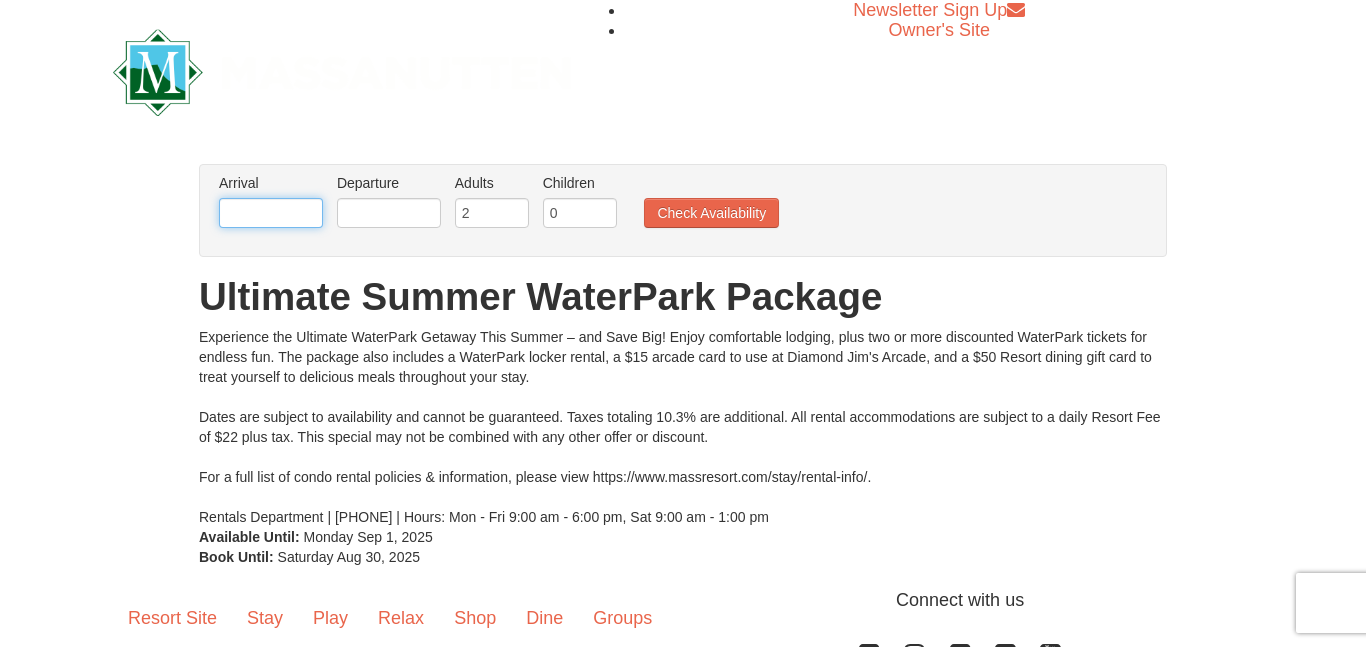 click at bounding box center (271, 213) 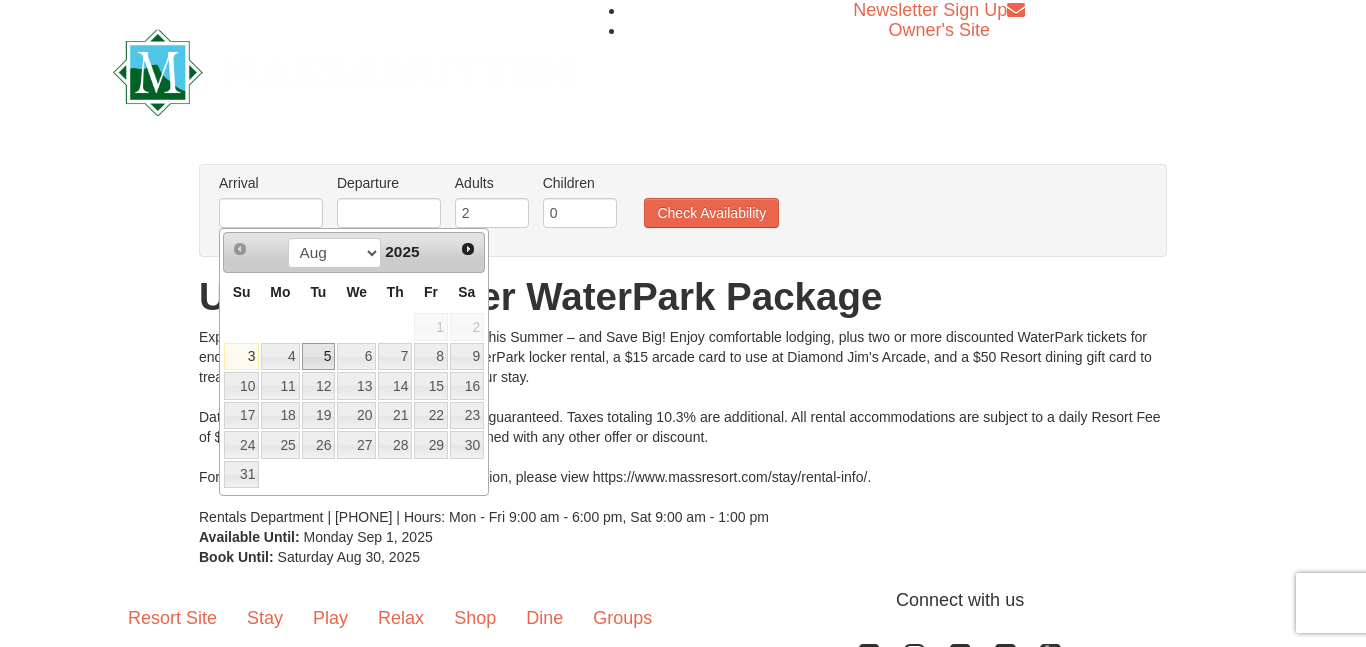 click on "5" at bounding box center (319, 357) 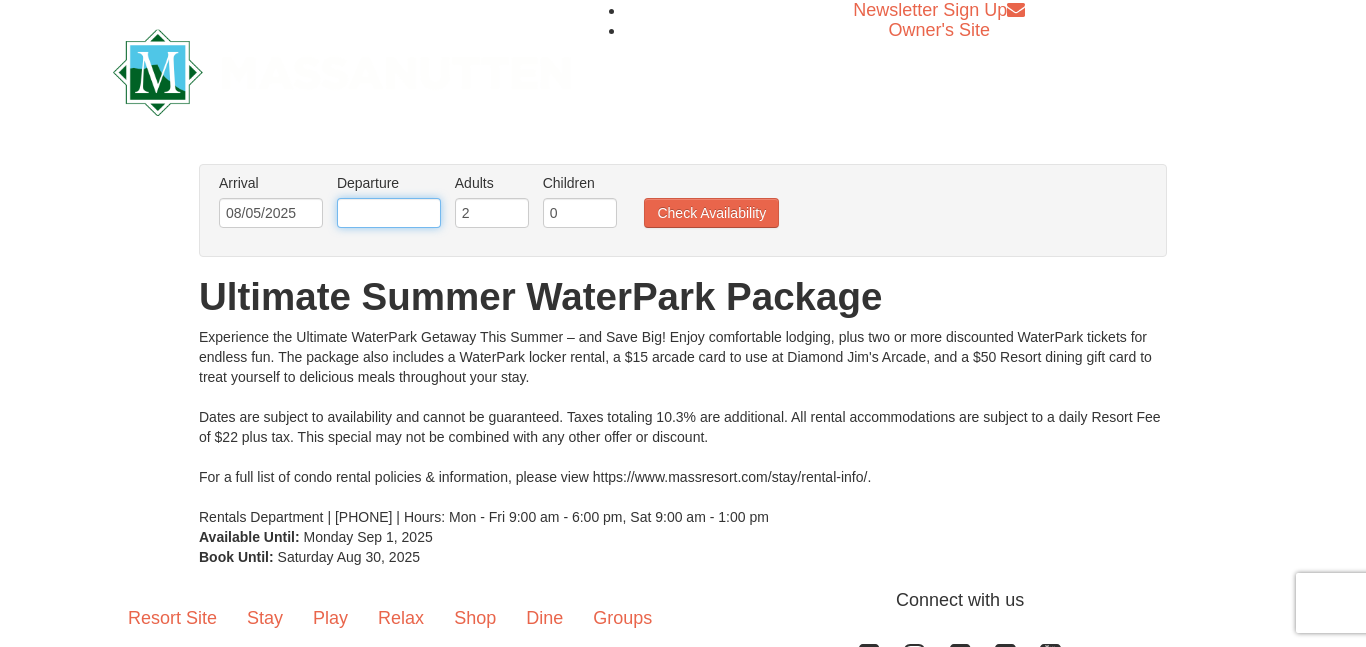 click at bounding box center (389, 213) 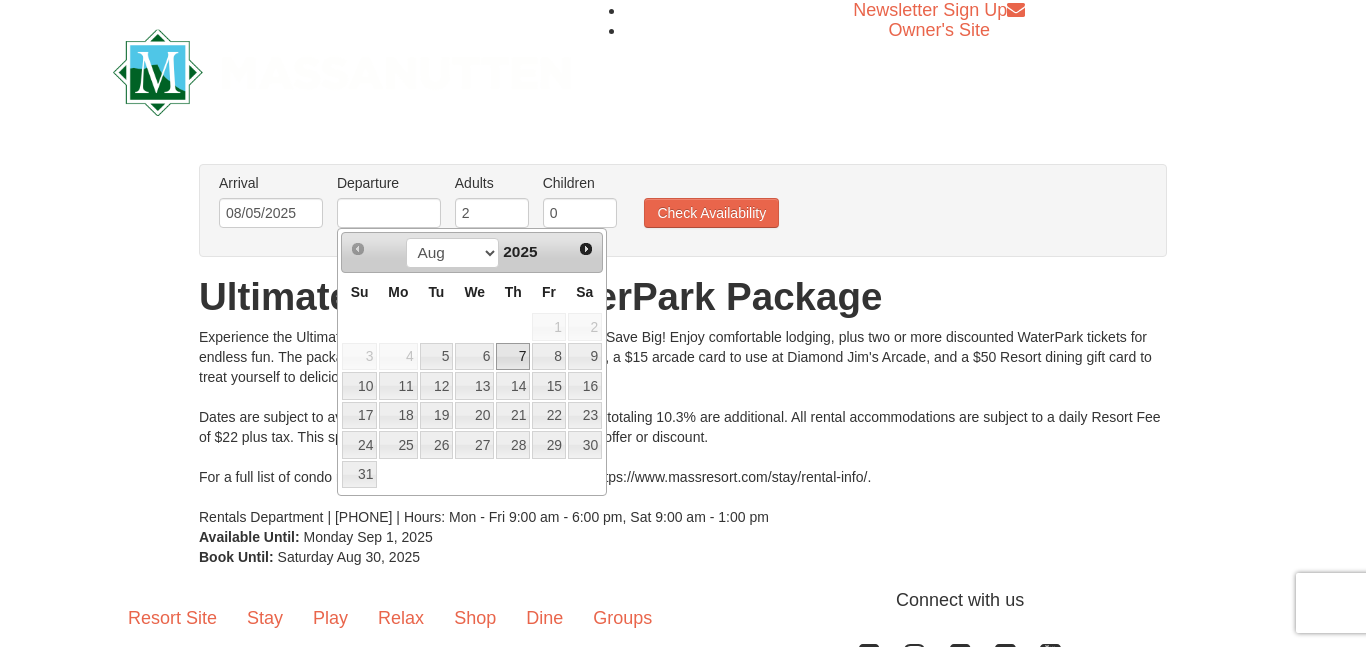 click on "7" at bounding box center [513, 357] 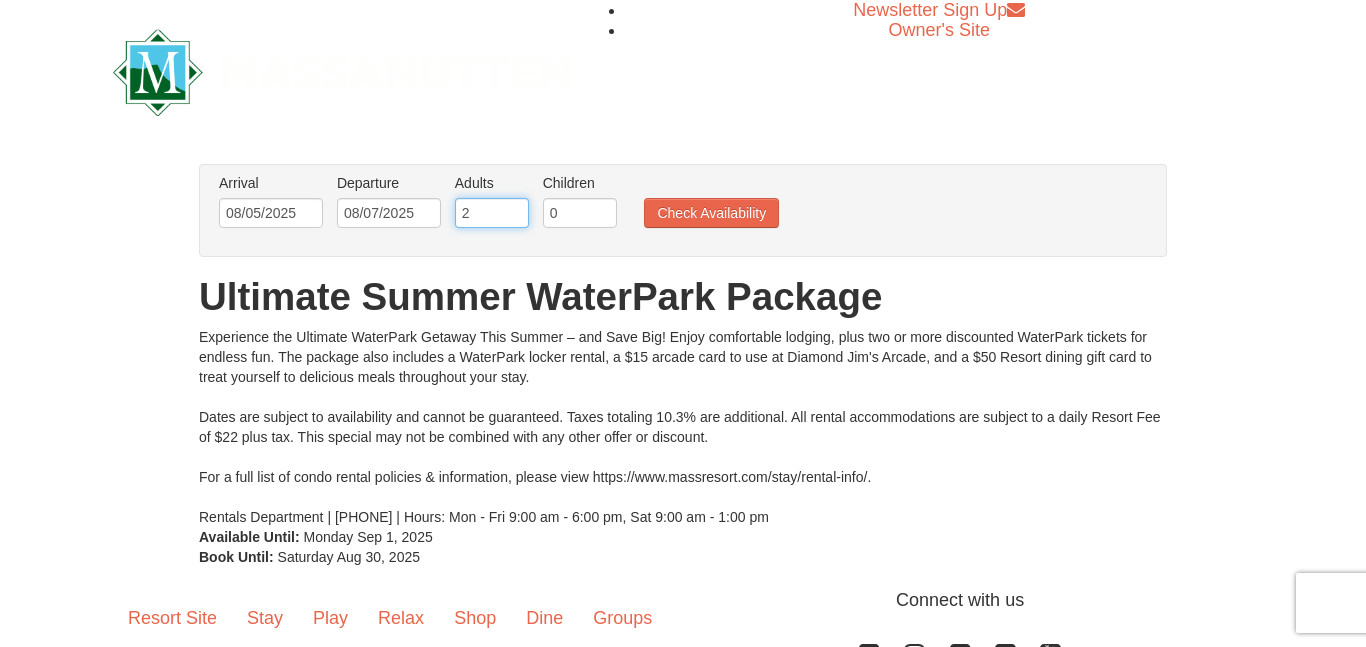 click on "2" at bounding box center [492, 213] 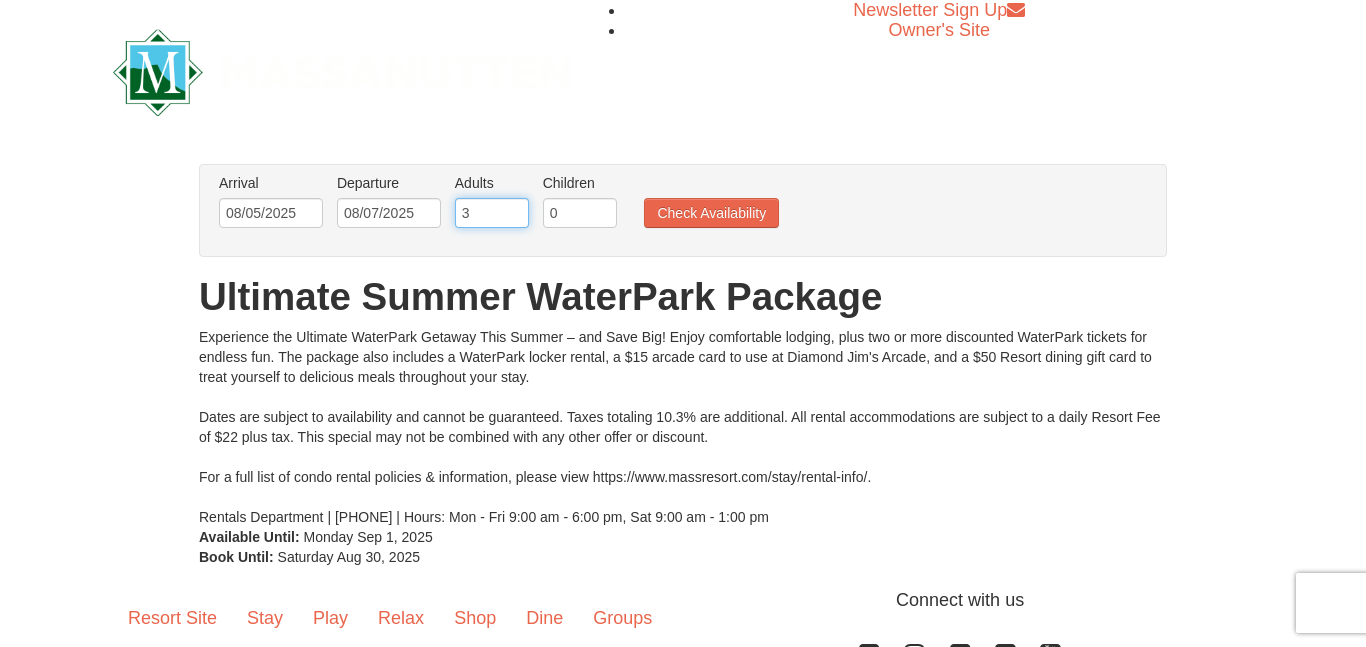 click on "3" at bounding box center (492, 213) 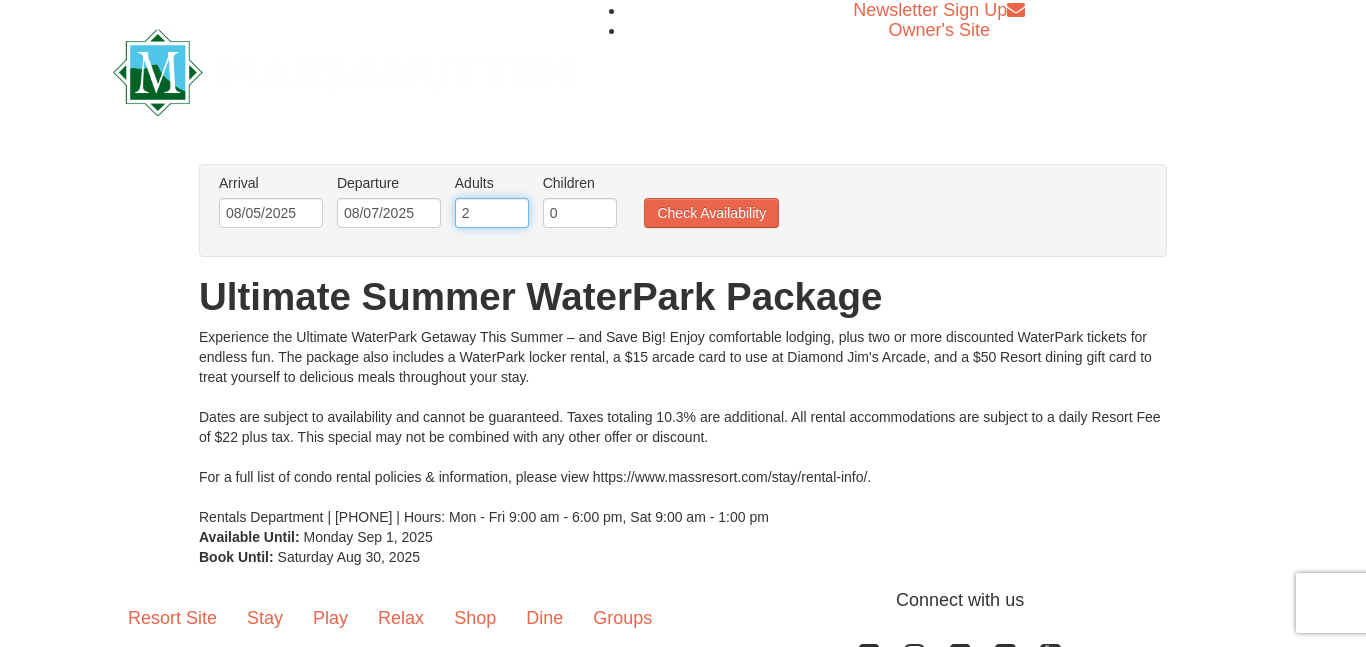 click on "2" at bounding box center (492, 213) 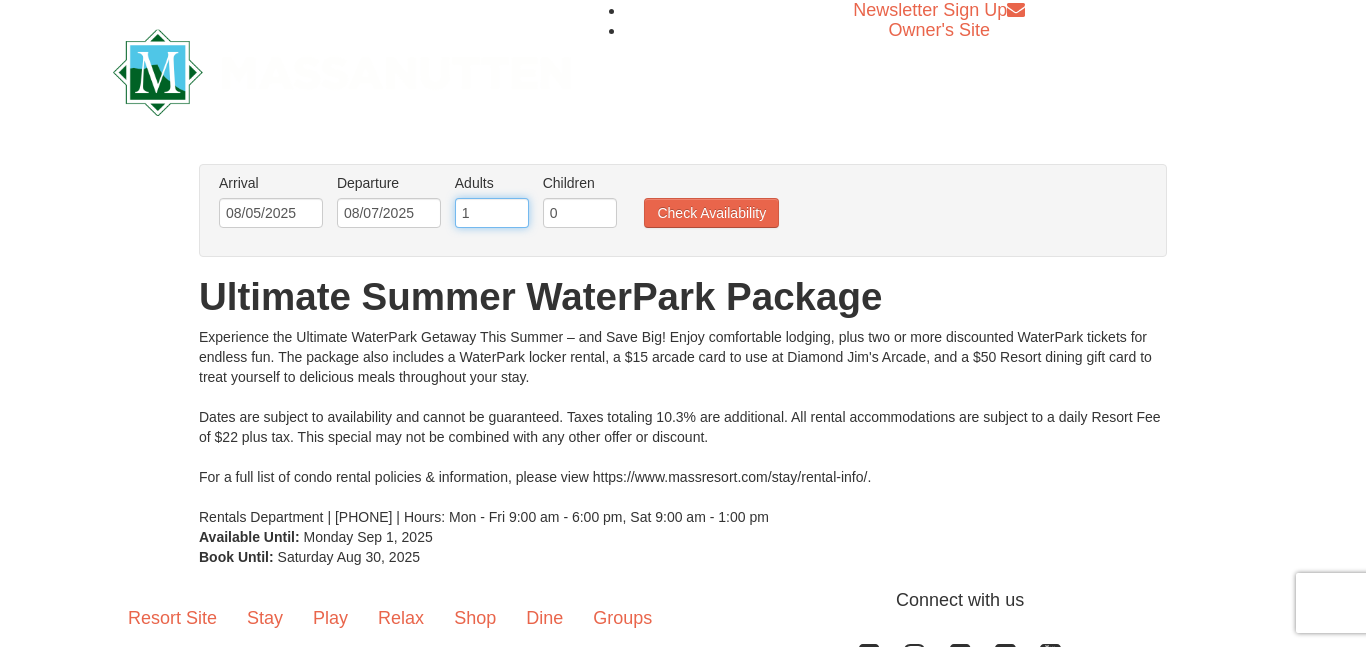 click on "1" at bounding box center (492, 213) 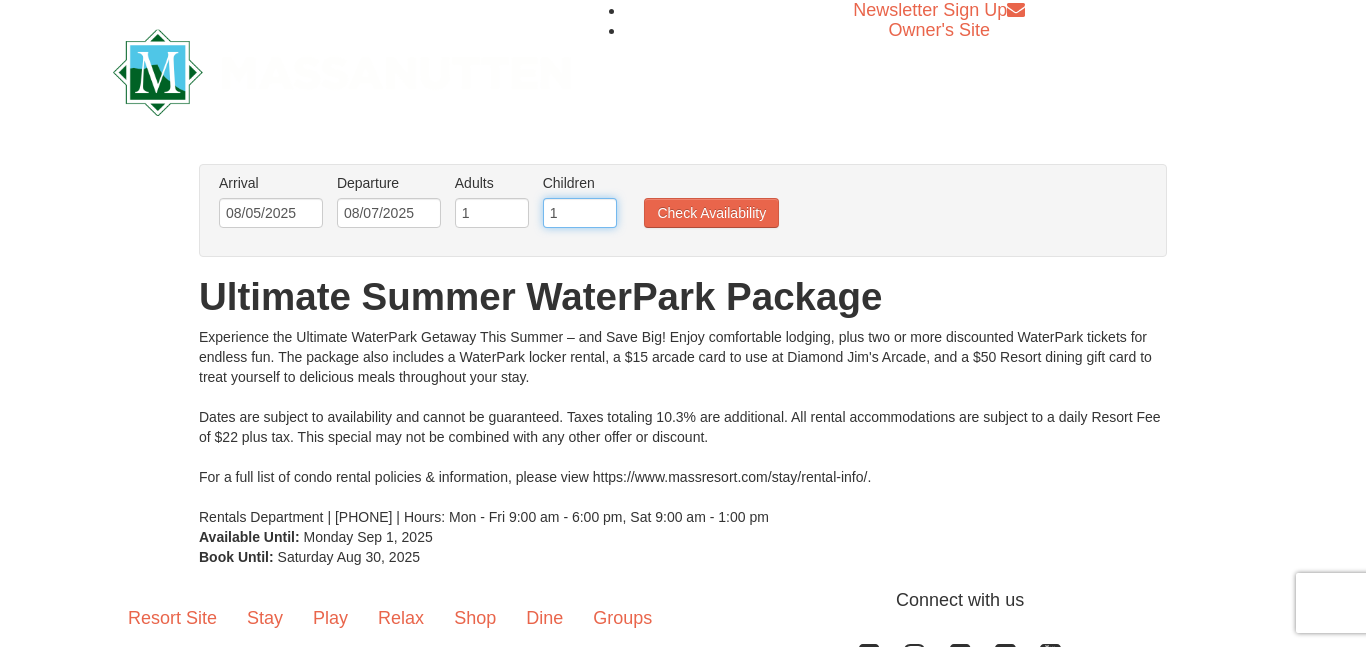 click on "1" at bounding box center [580, 213] 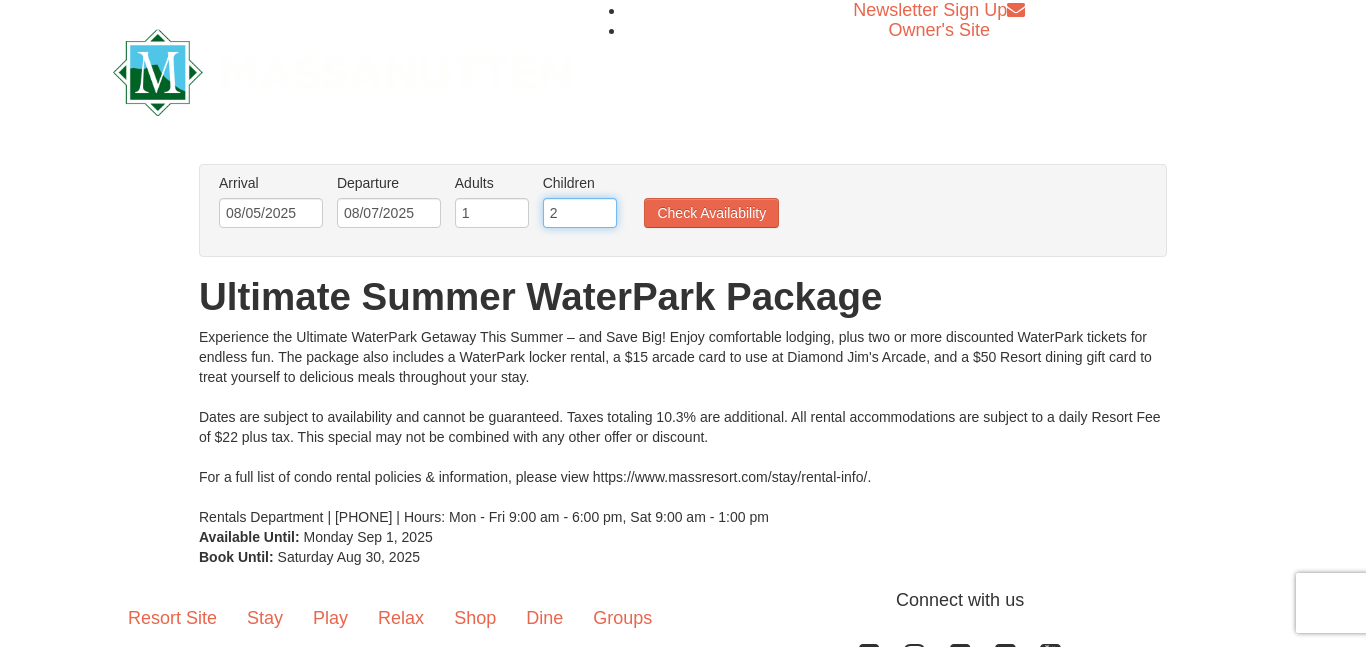 click on "2" at bounding box center [580, 213] 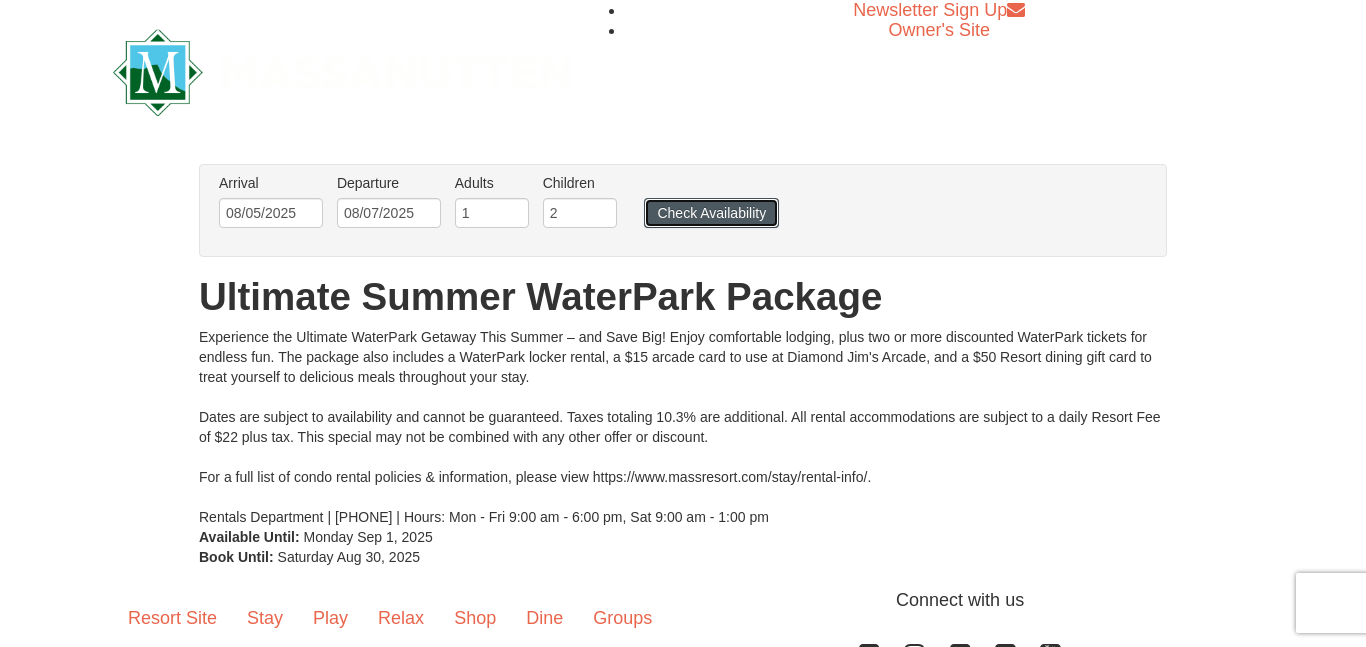click on "Check Availability" at bounding box center [711, 213] 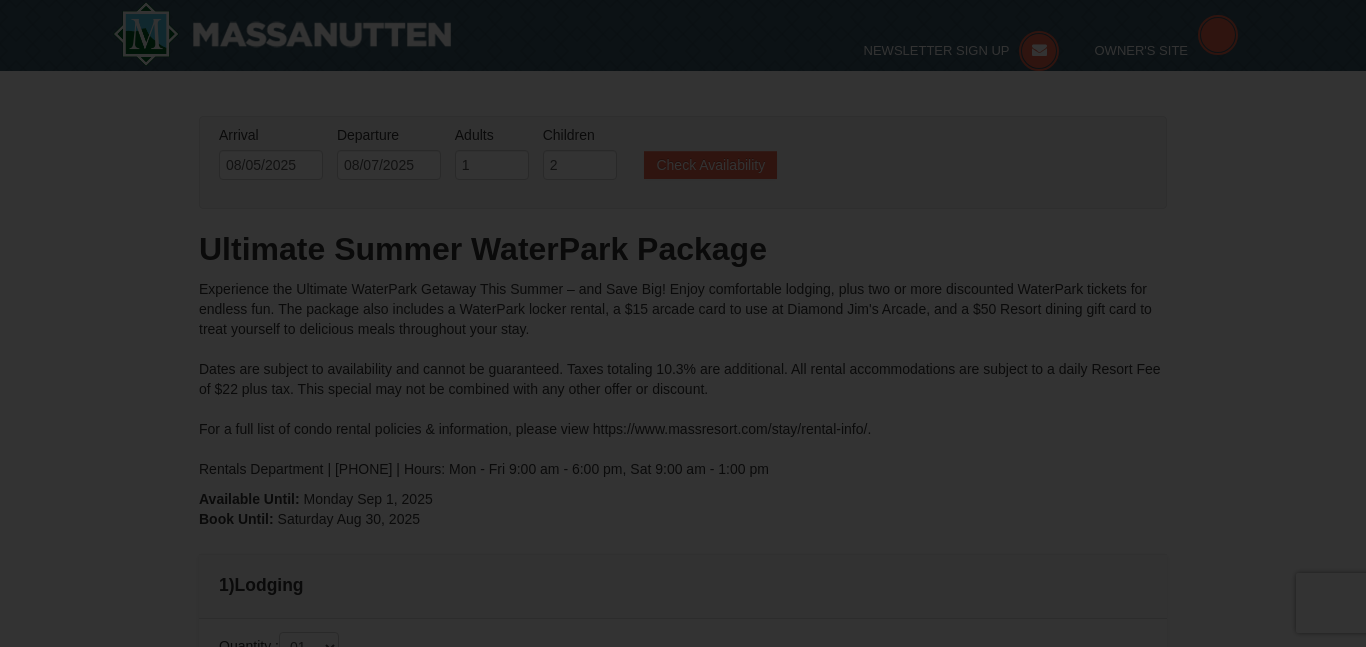 scroll, scrollTop: 0, scrollLeft: 0, axis: both 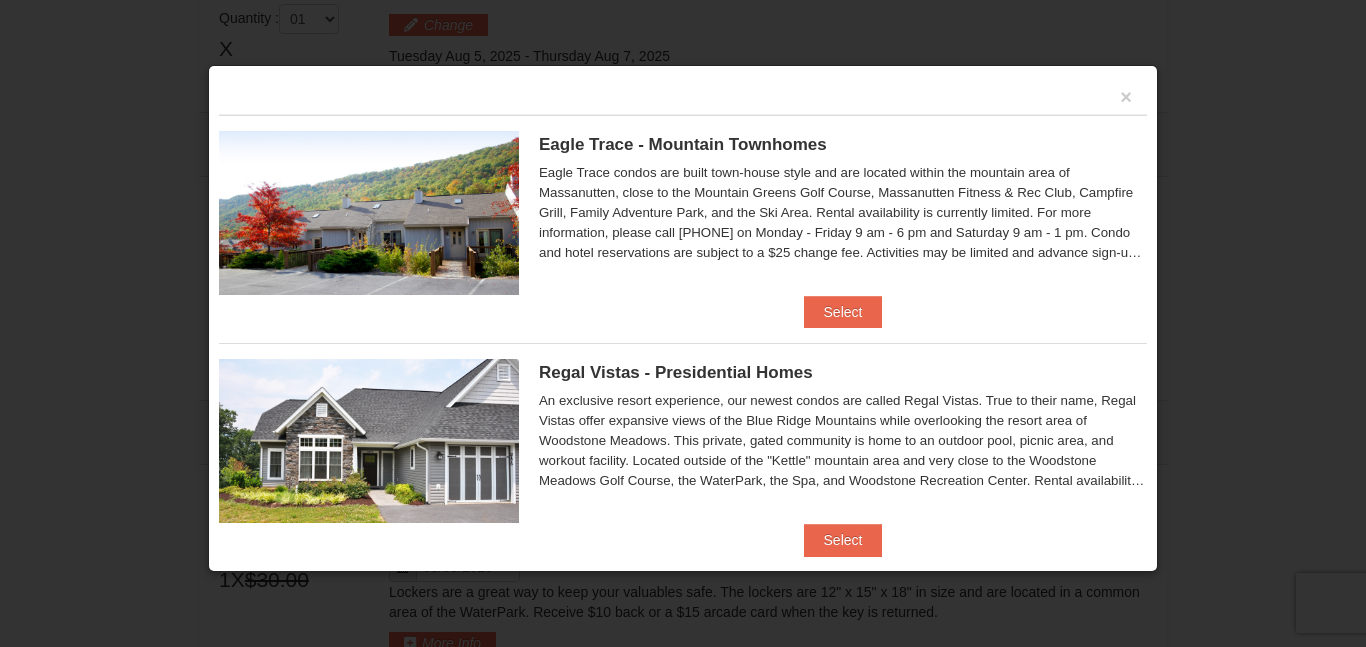 click on "An exclusive resort experience, our newest condos are called Regal Vistas. True to their name, Regal Vistas offer expansive views of the Blue Ridge Mountains while overlooking the resort area of Woodstone Meadows. This private, gated community is home to an outdoor pool, picnic area, and workout facility. Located outside of the "Kettle" mountain area and very close to the Woodstone Meadows Golf Course, the WaterPark, the Spa, and Woodstone Recreation Center.
Rental availability is currently limited. For more information, please call [PHONE] on Monday - Friday 9 am - 6 pm and Saturday 9 am - 1 pm. Condo and hotel reservations are subject to a $25 change fee.
We look forward to welcoming you!" at bounding box center [843, 441] 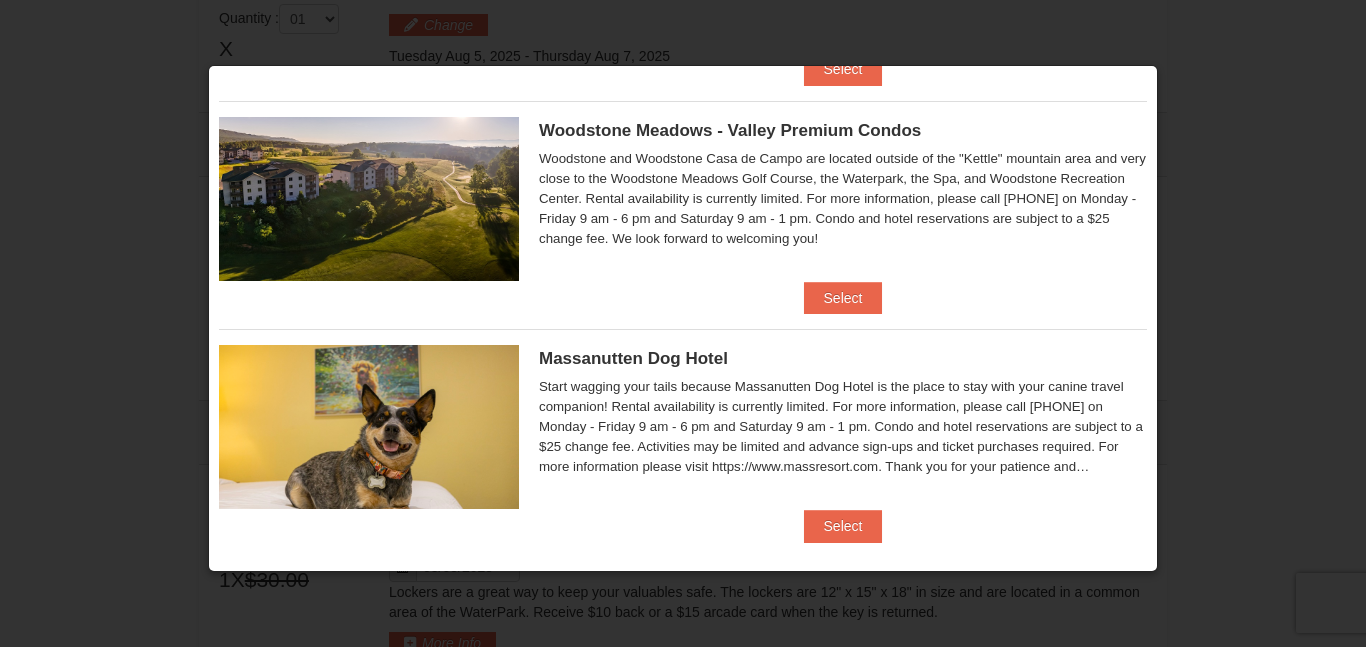 scroll, scrollTop: 1173, scrollLeft: 0, axis: vertical 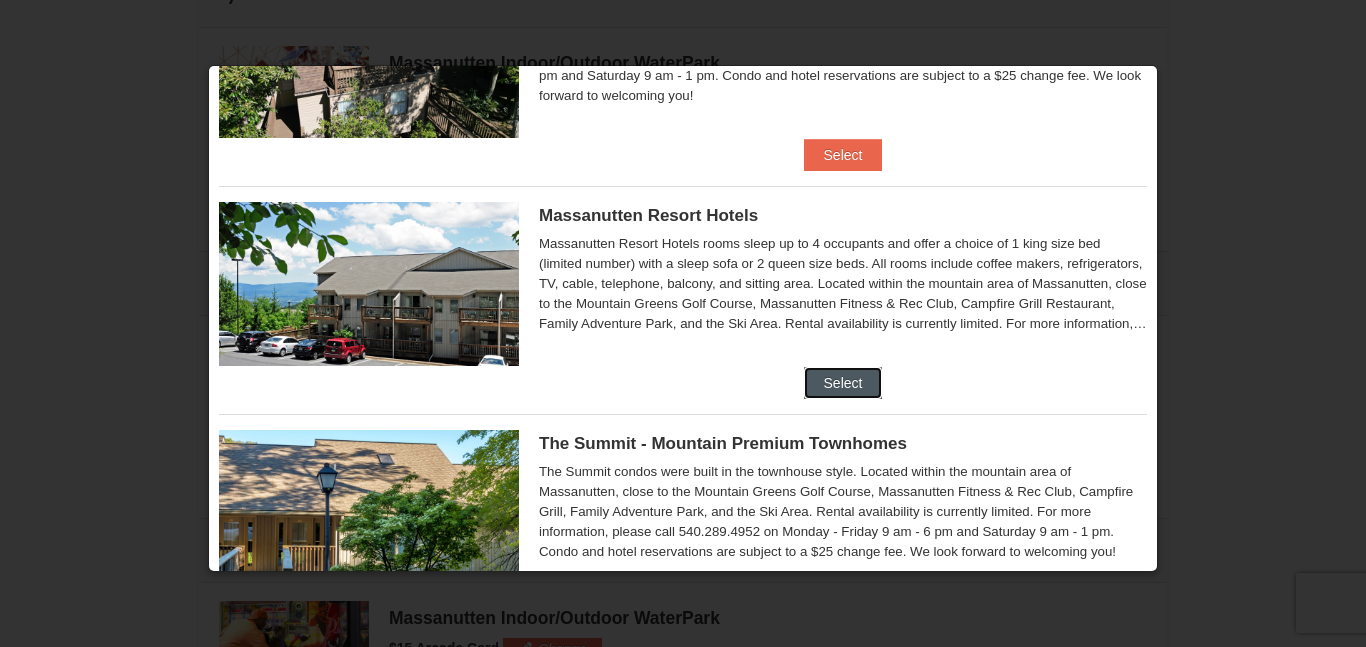 click on "Select" at bounding box center [843, 383] 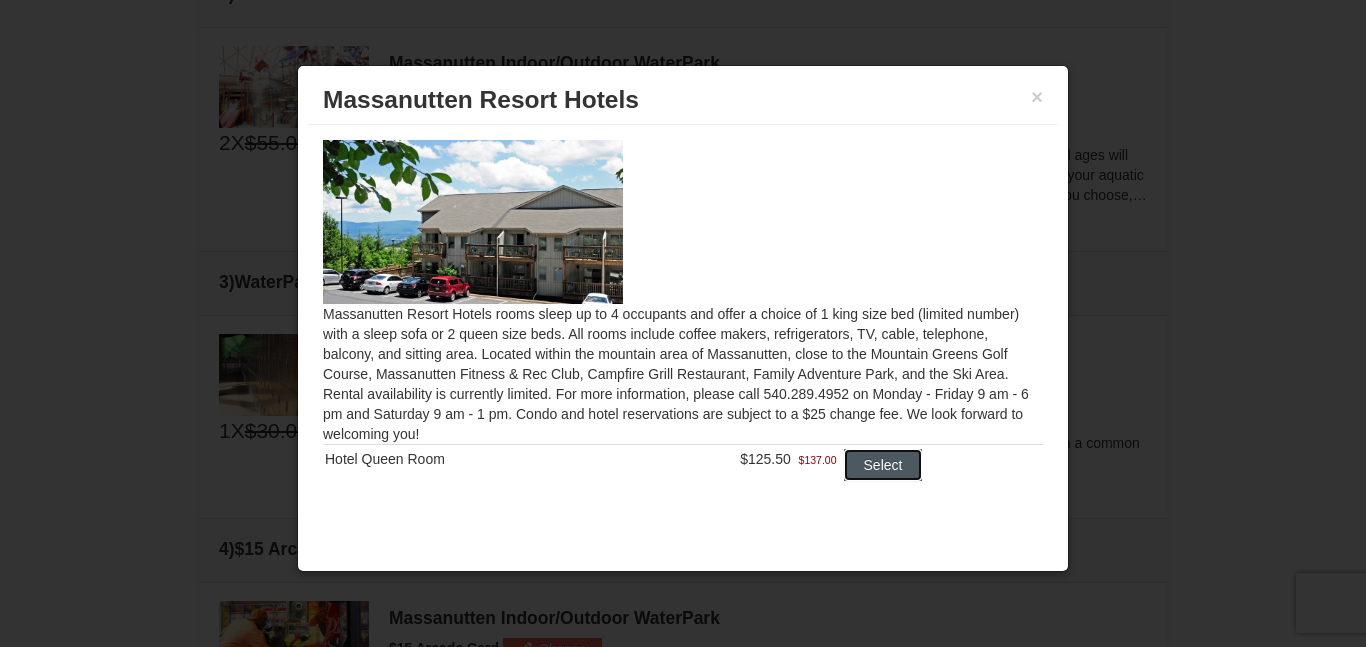 click on "Select" at bounding box center (883, 465) 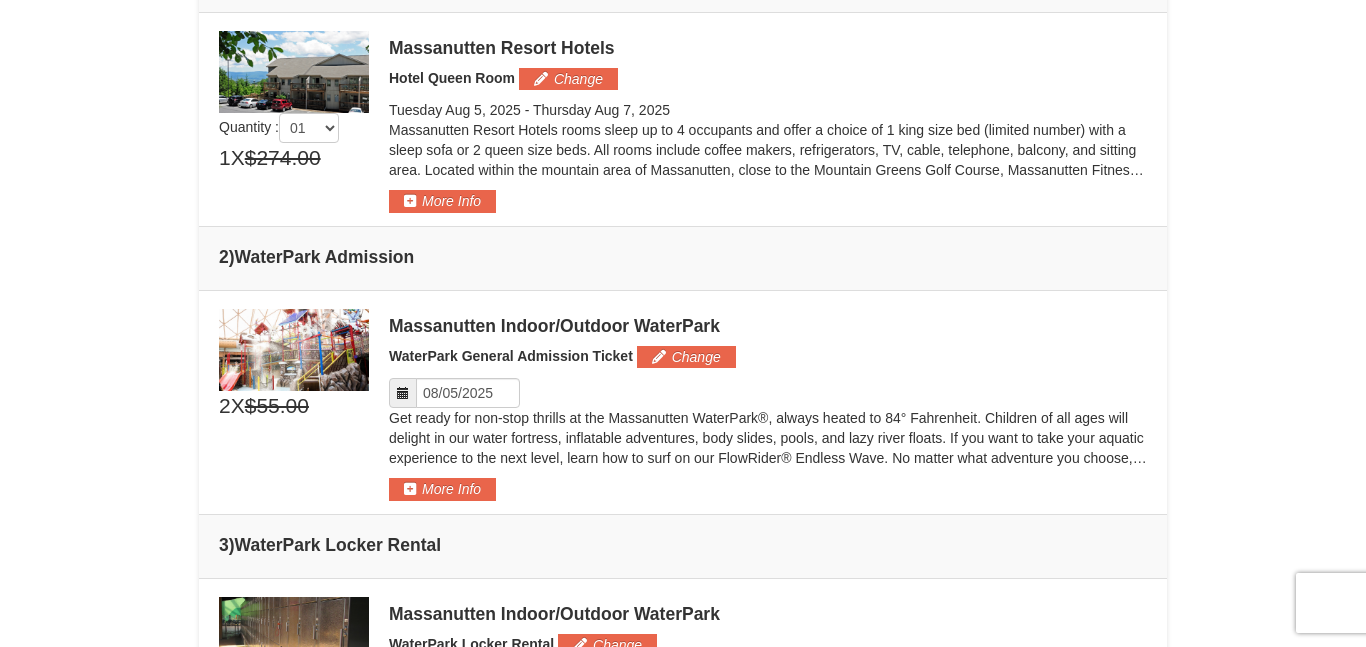 scroll, scrollTop: 606, scrollLeft: 0, axis: vertical 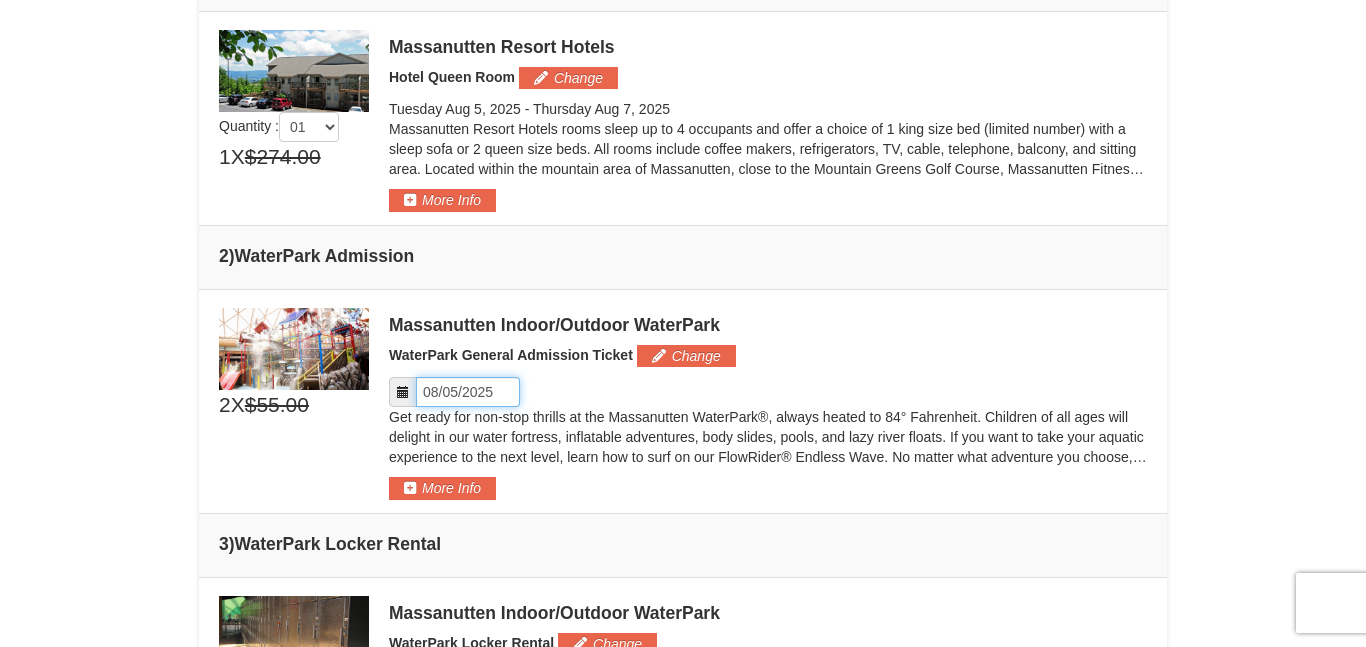 click on "Please format dates MM/DD/YYYY" at bounding box center [468, 392] 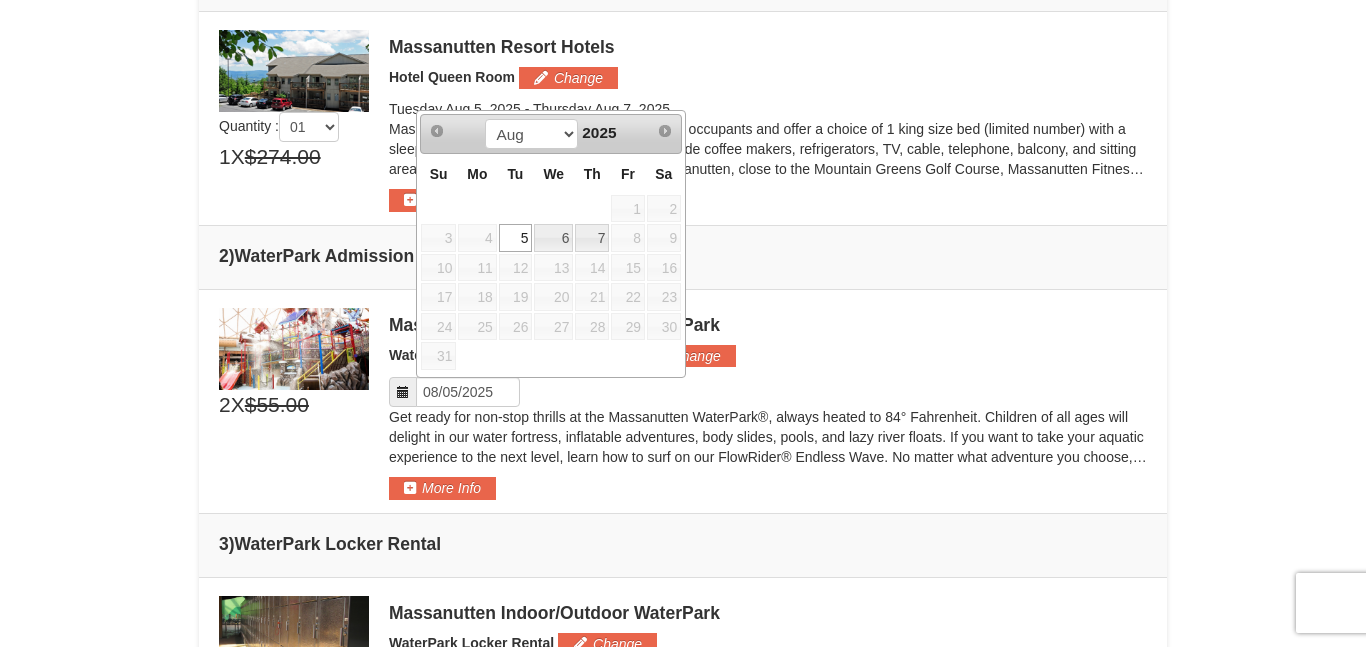 click on "Massanutten Indoor/Outdoor WaterPark
WaterPark General Admission Ticket
Change
Please format dates MM/DD/YYYY
More Info" at bounding box center [768, 404] 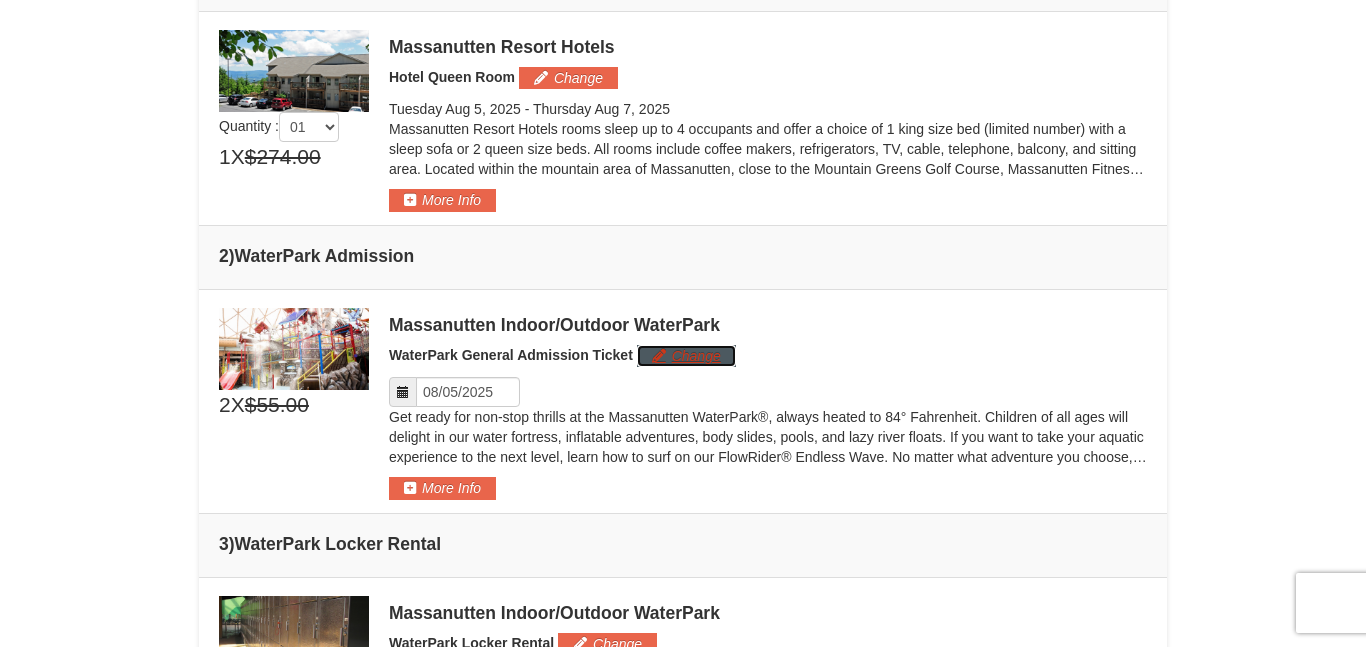 click on "Change" at bounding box center [686, 356] 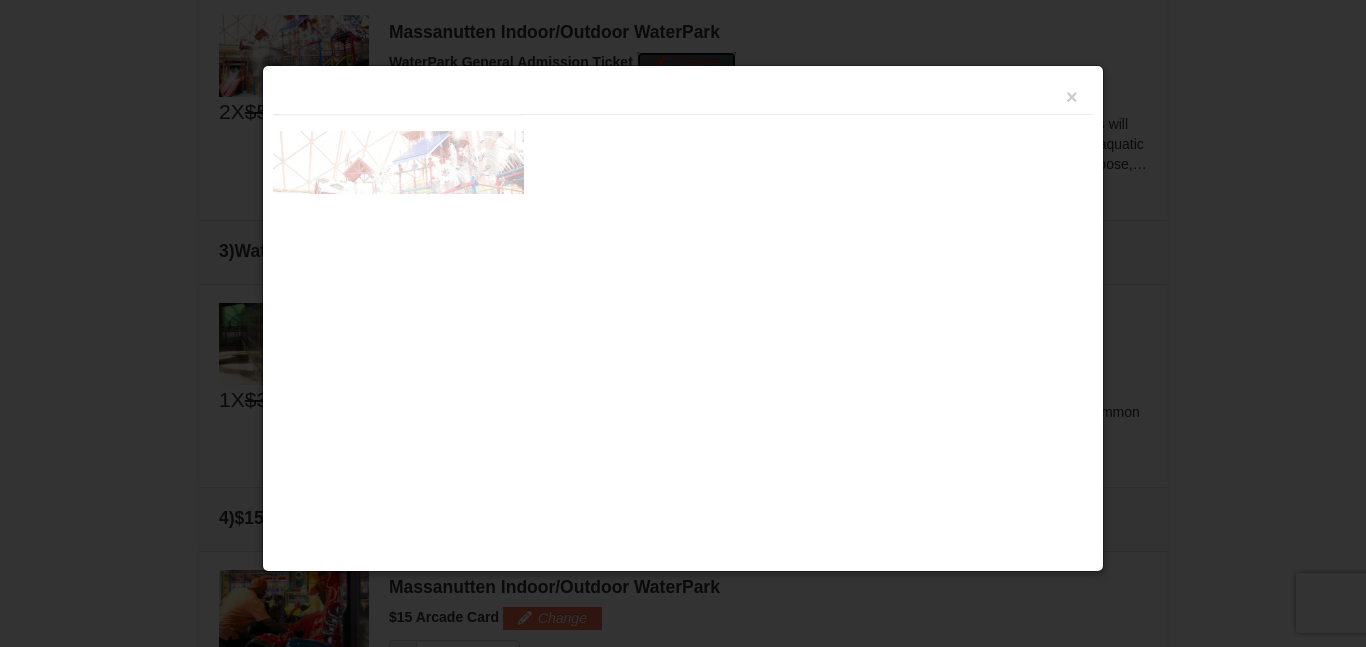 scroll, scrollTop: 914, scrollLeft: 0, axis: vertical 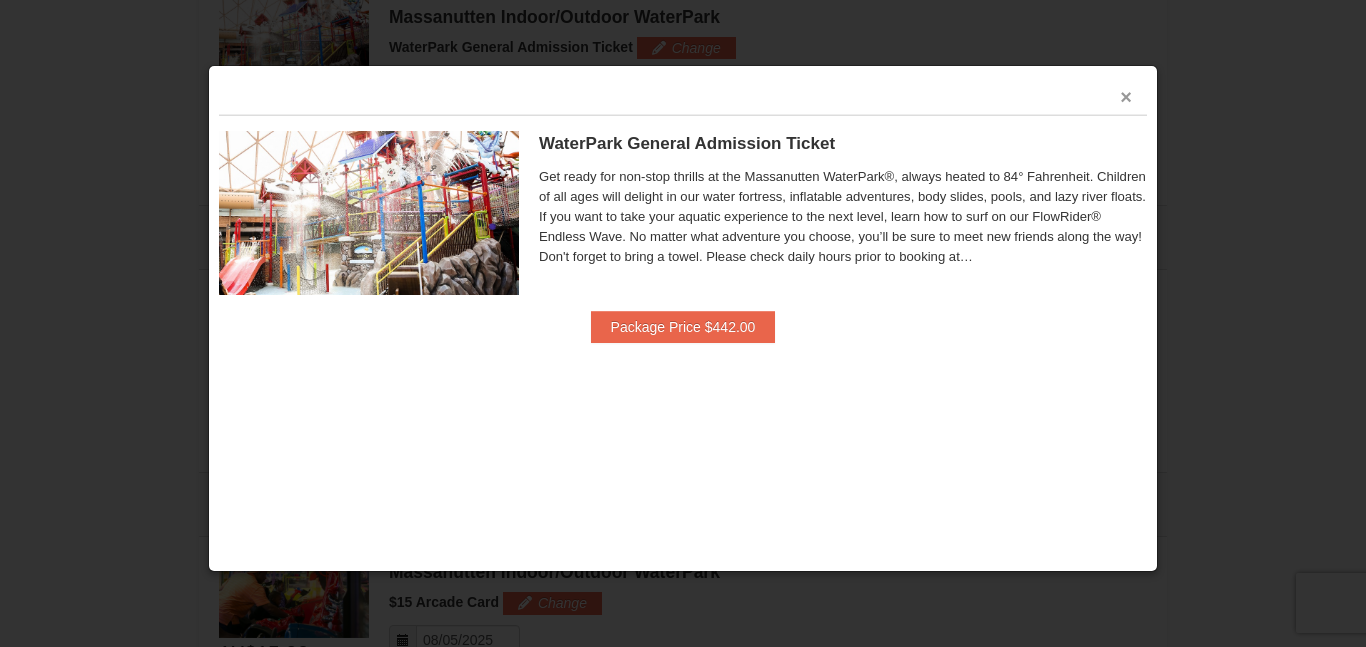 click on "×" at bounding box center [1126, 97] 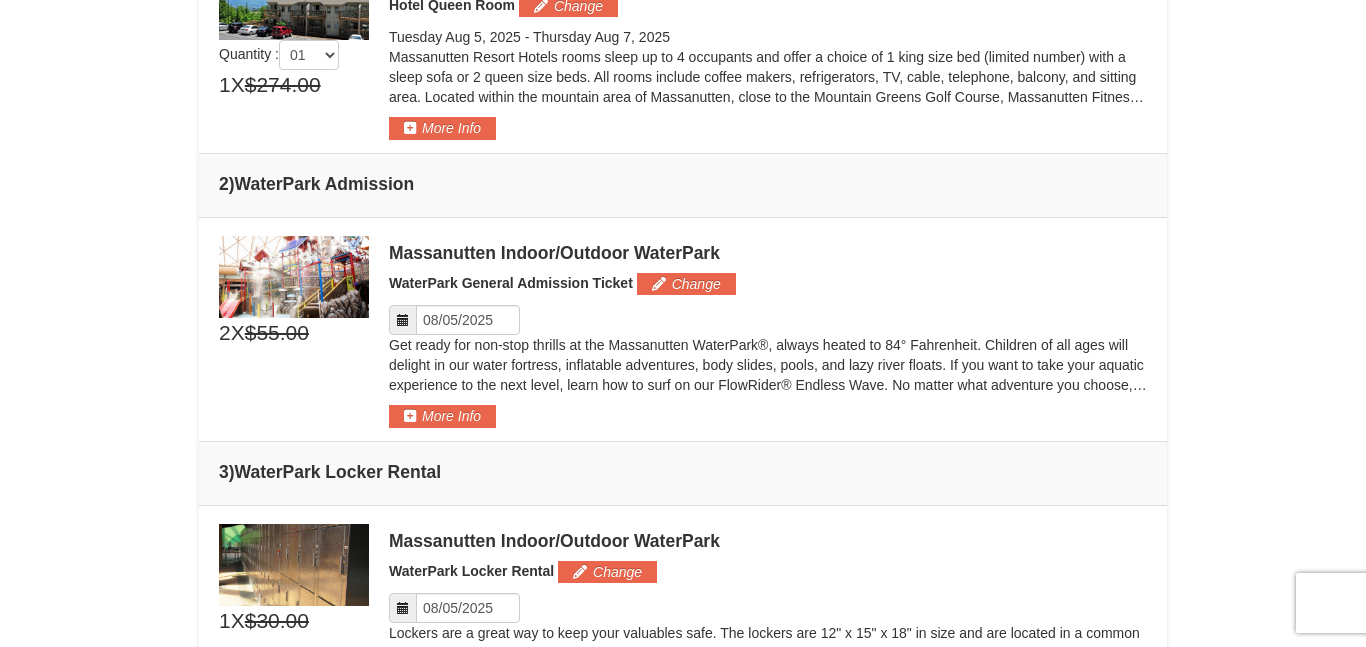 scroll, scrollTop: 628, scrollLeft: 0, axis: vertical 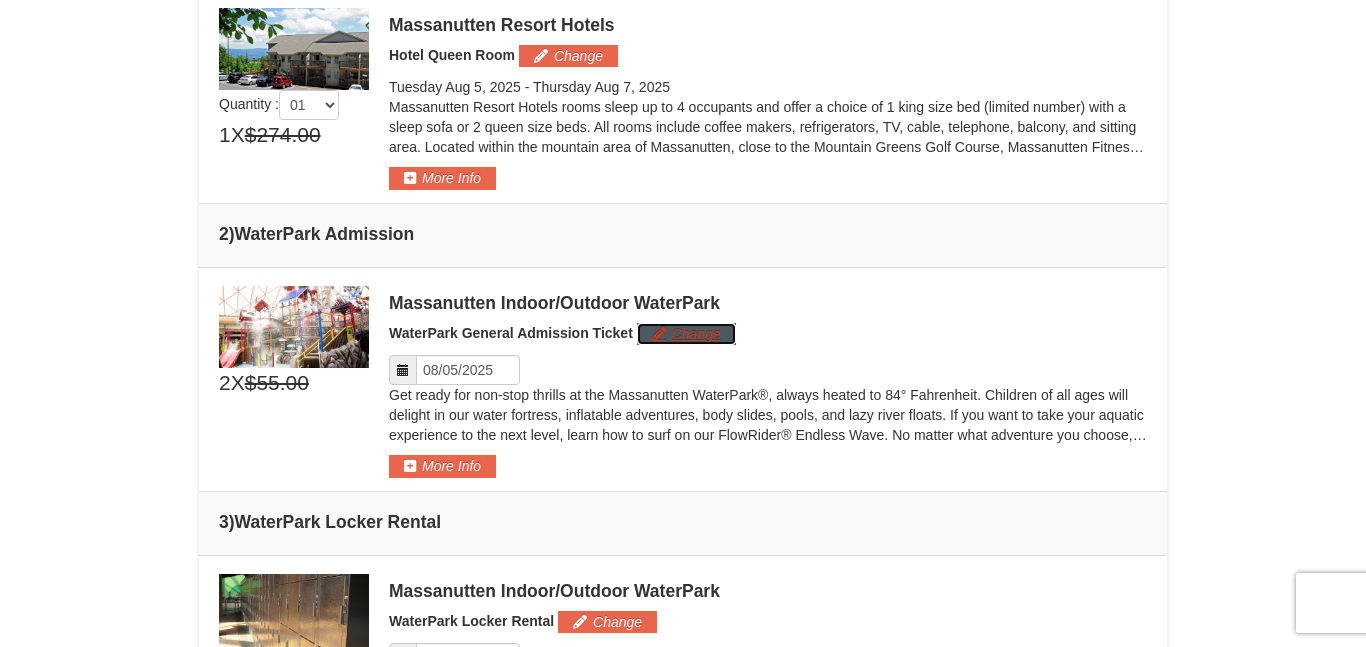 click on "Change" at bounding box center [686, 334] 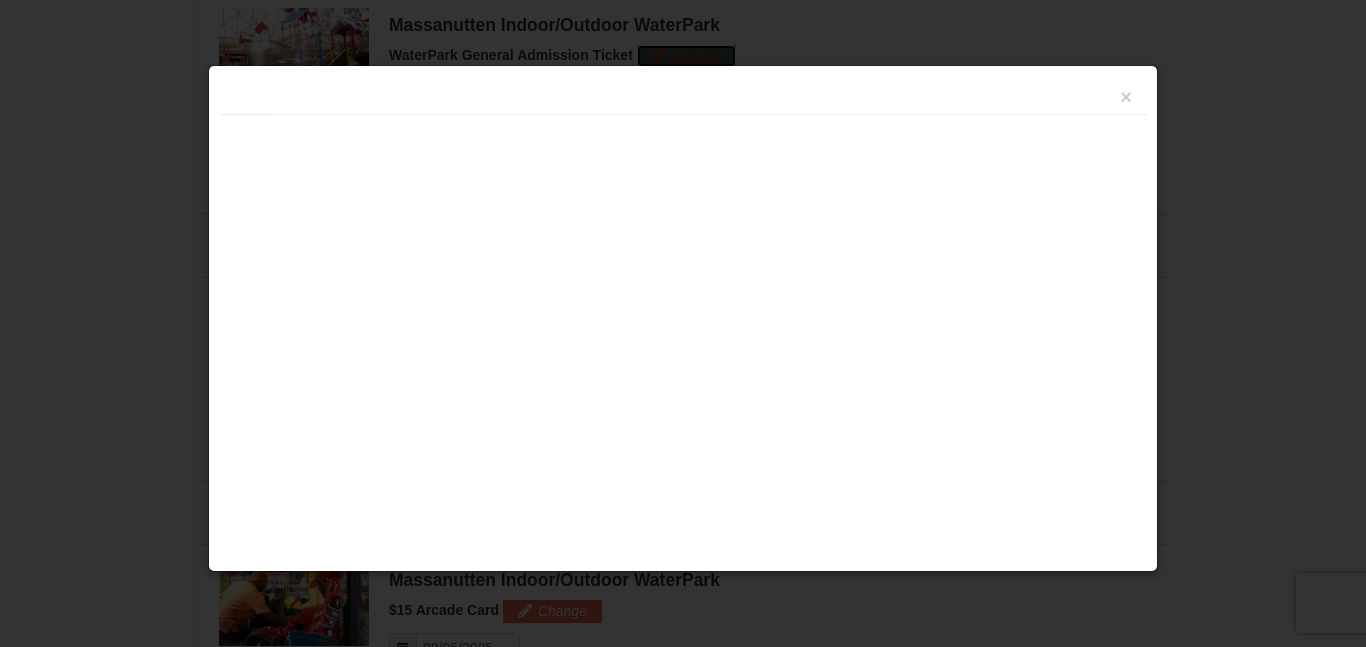 scroll, scrollTop: 914, scrollLeft: 0, axis: vertical 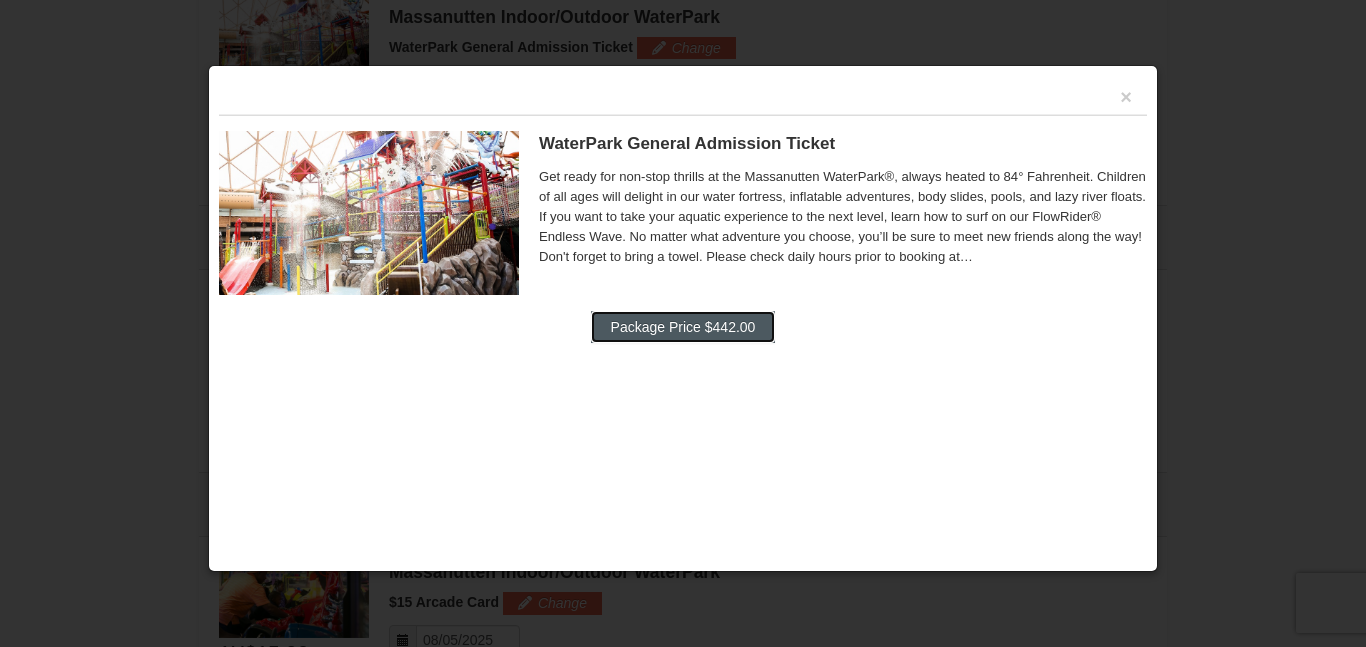 click on "Package Price $442.00" at bounding box center [683, 327] 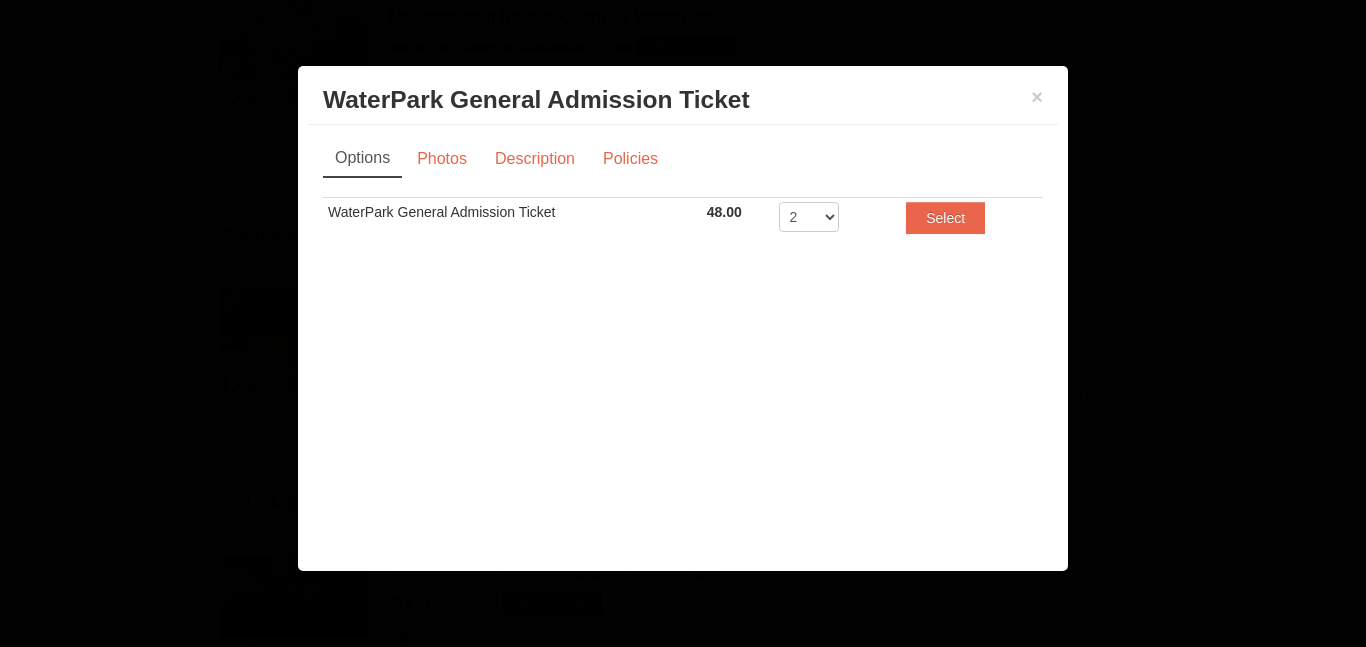 scroll, scrollTop: 809, scrollLeft: 0, axis: vertical 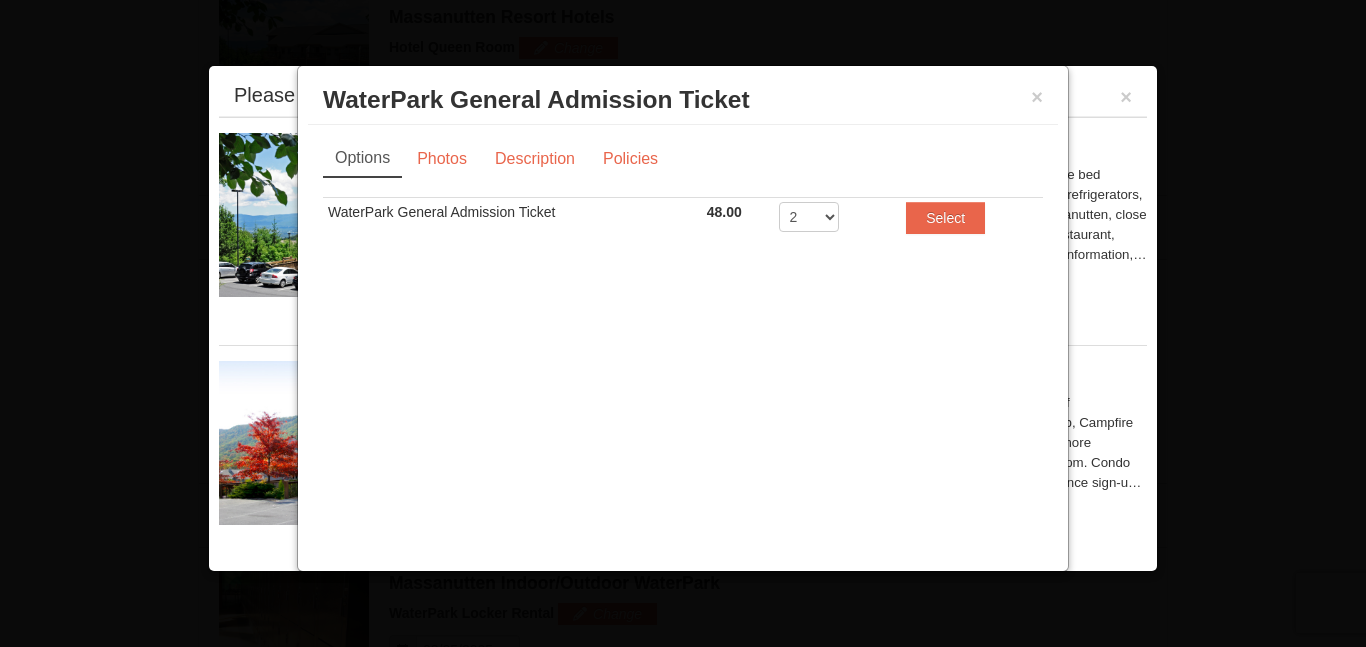 click on "2 3 4 5 6 7 8" at bounding box center (809, 217) 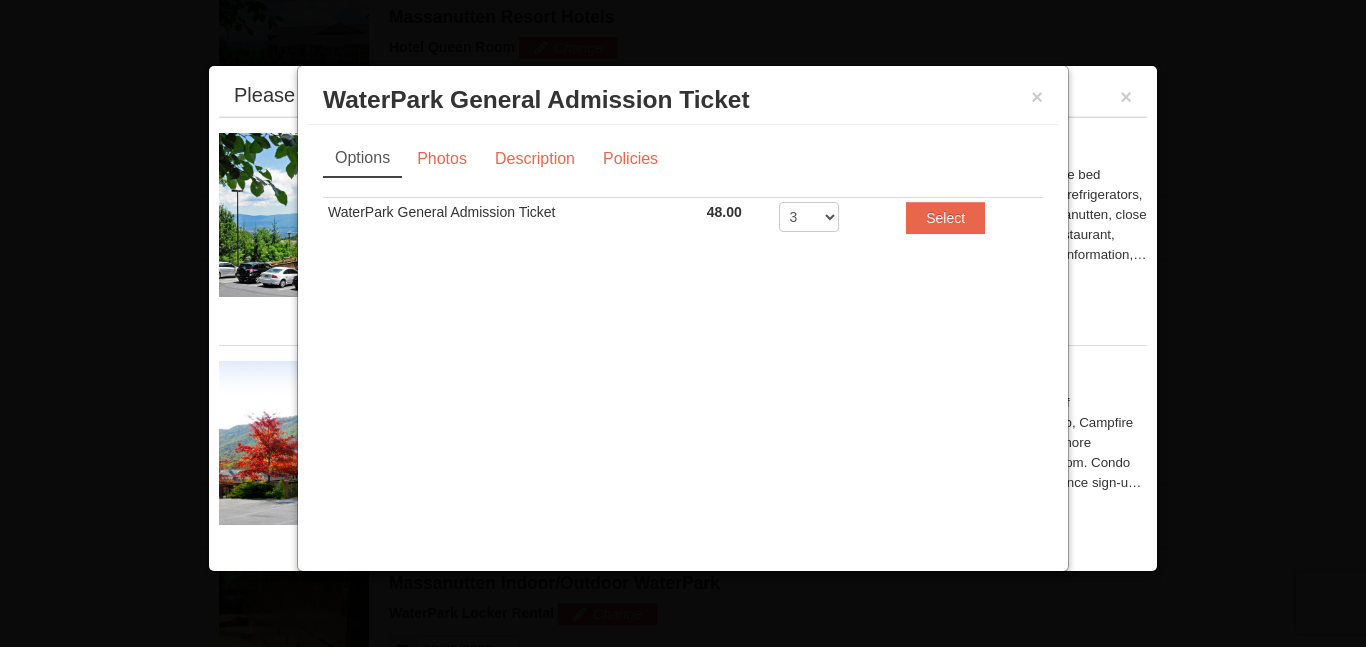 click on "2 3 4 5 6 7 8" at bounding box center (809, 217) 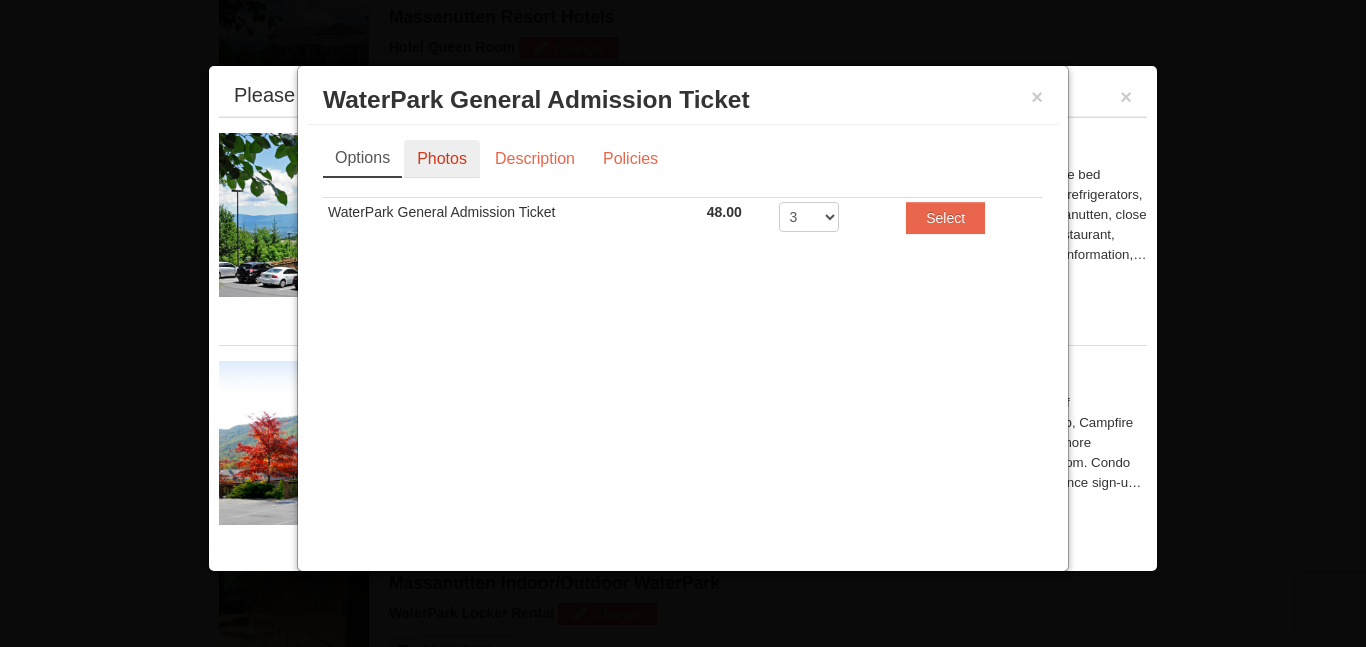 click on "Photos" at bounding box center (442, 159) 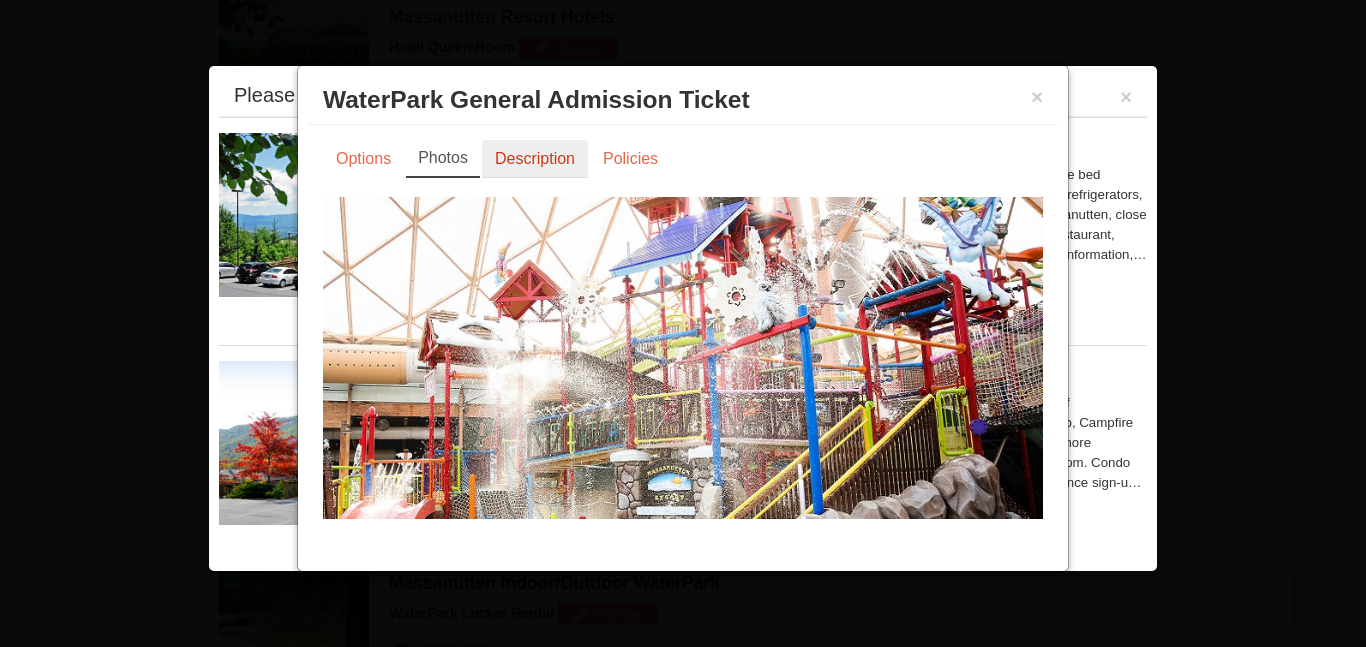 click on "Description" at bounding box center [535, 159] 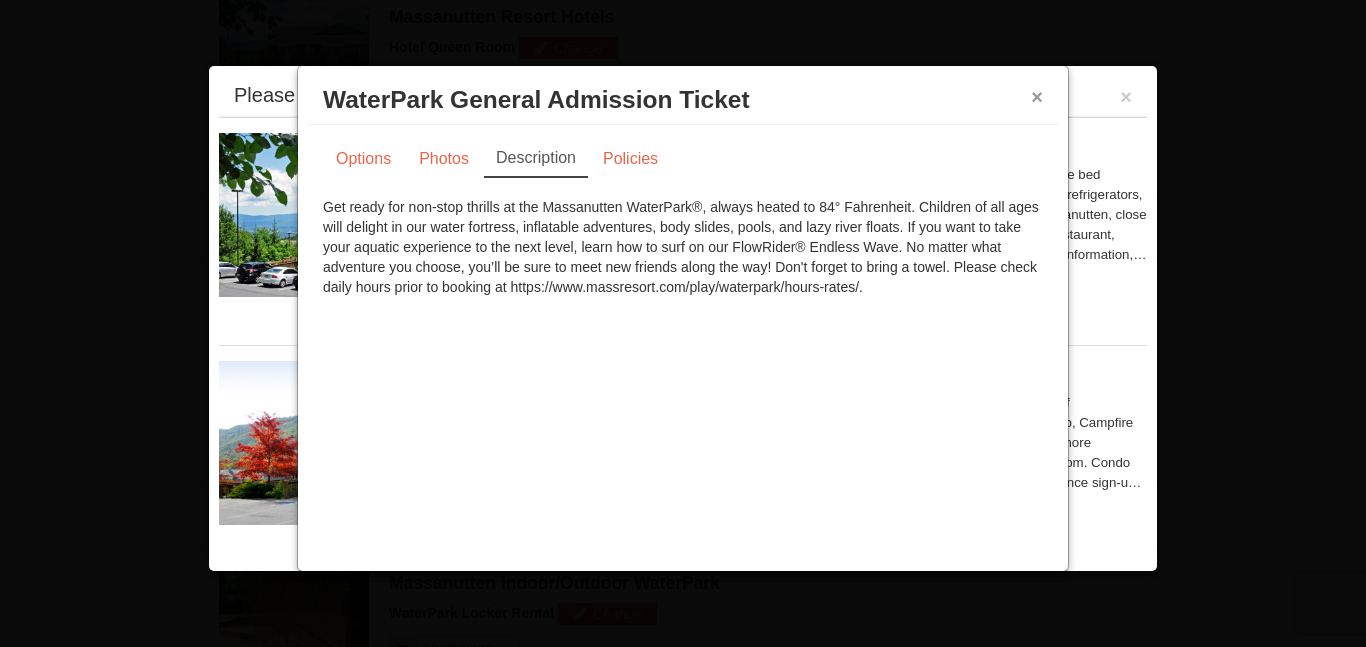 click on "×" at bounding box center (1037, 97) 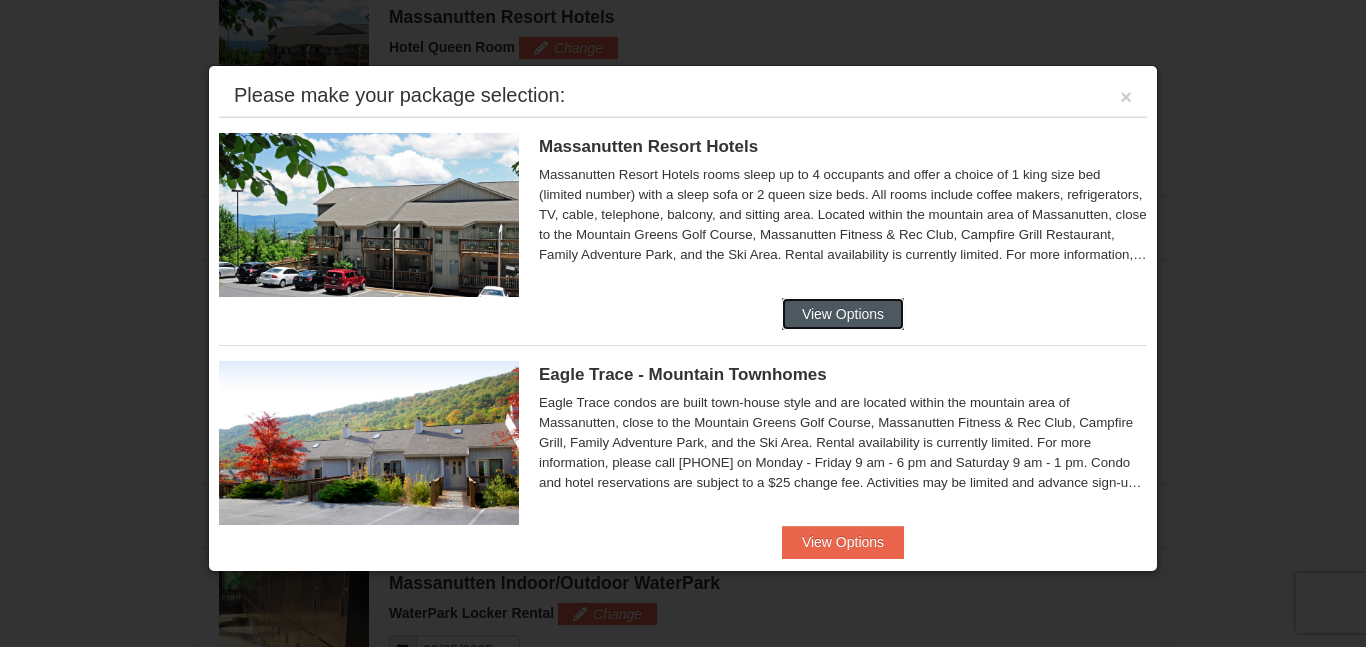 click on "View Options" at bounding box center (843, 314) 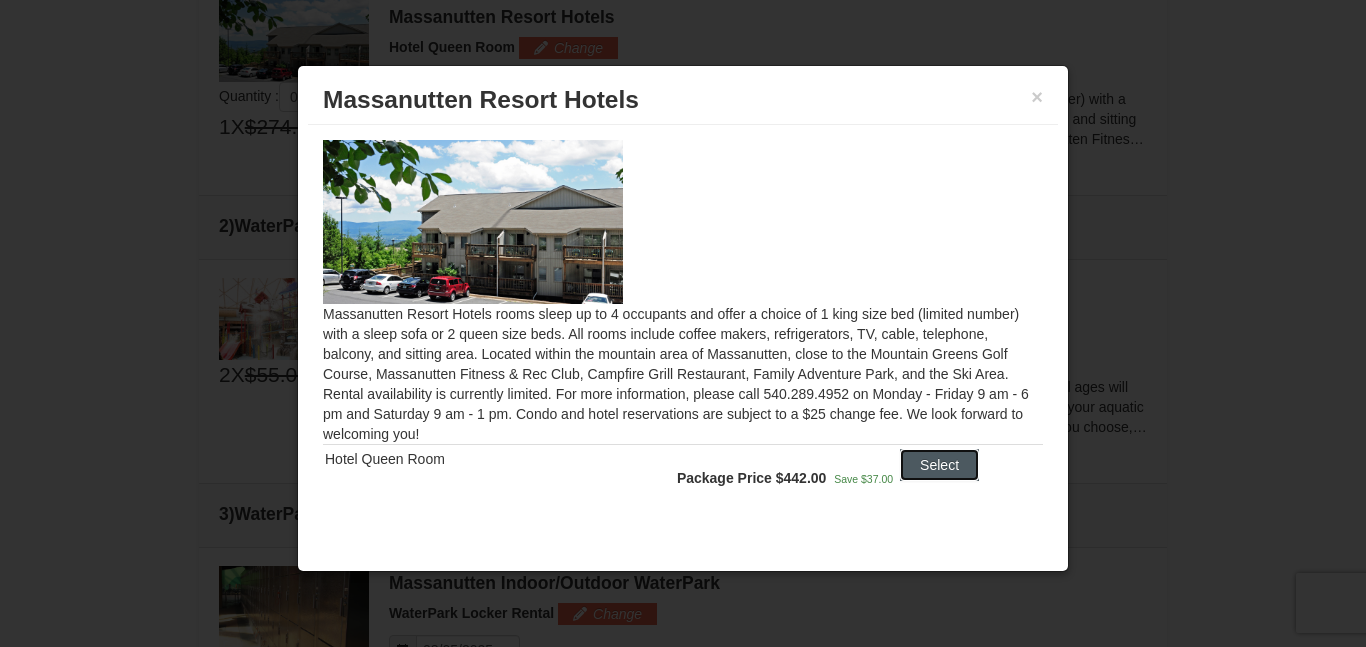 click on "Select" at bounding box center [939, 465] 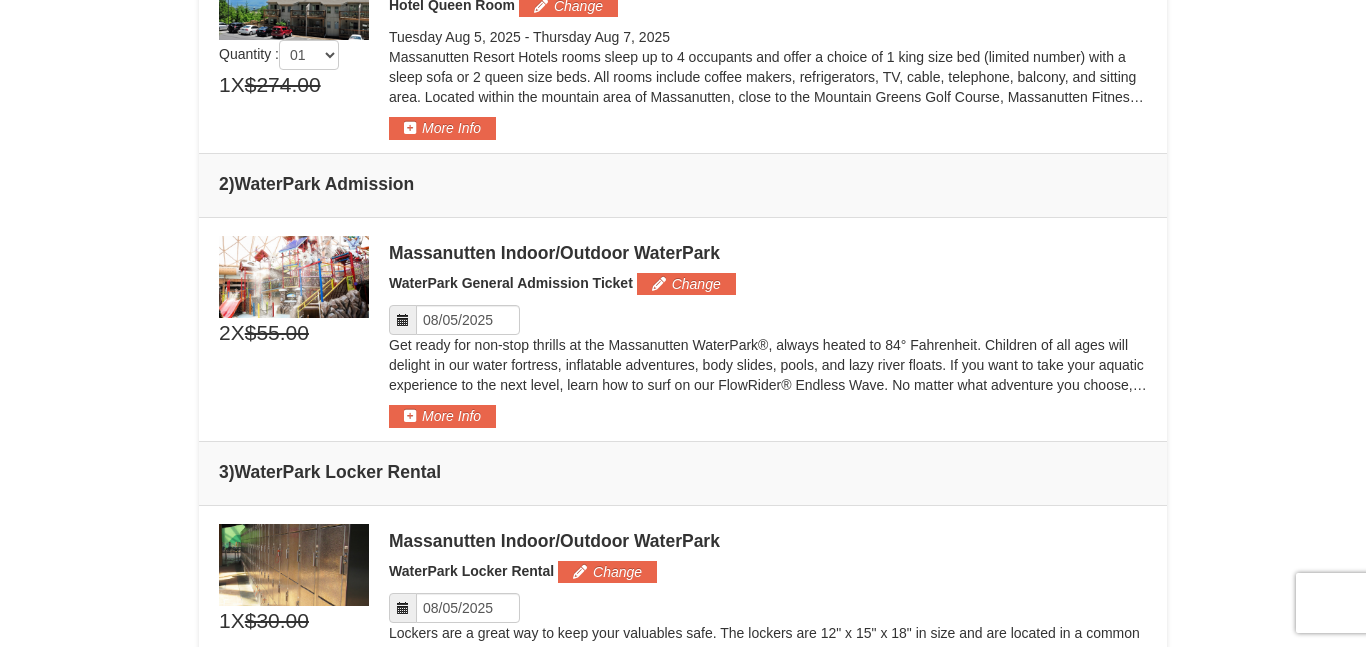 scroll, scrollTop: 679, scrollLeft: 0, axis: vertical 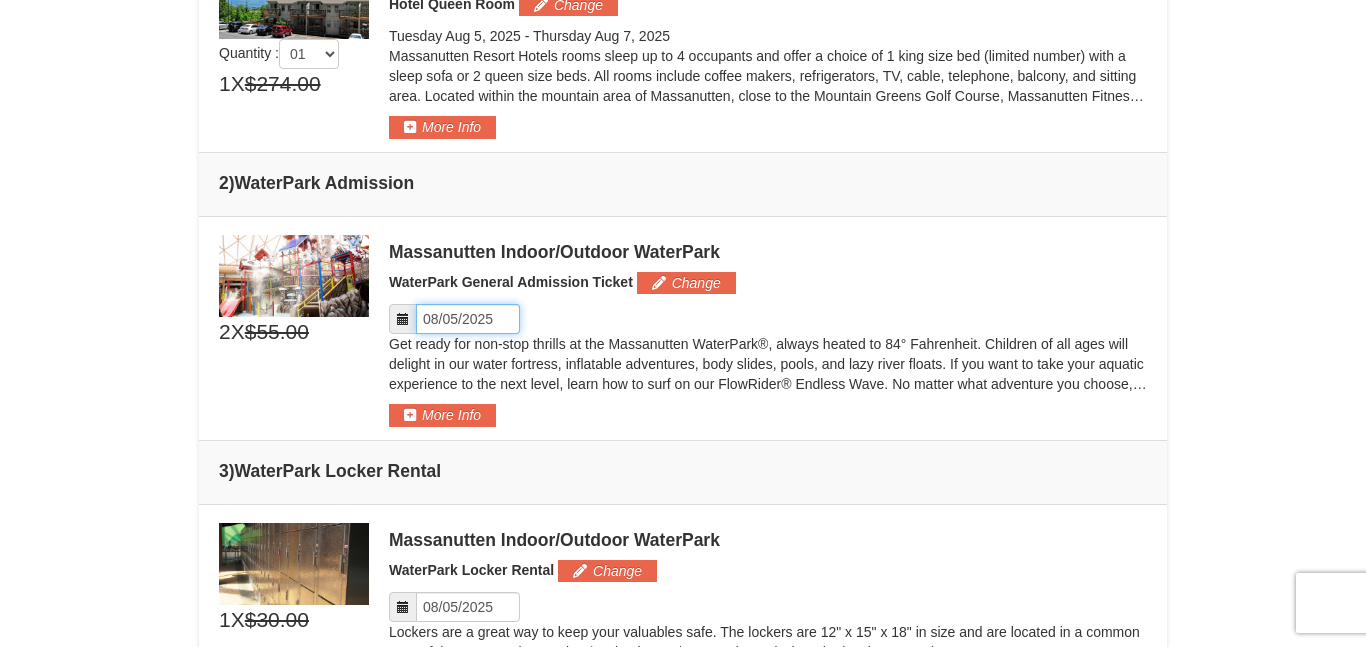 click on "Please format dates MM/DD/YYYY" at bounding box center [468, 319] 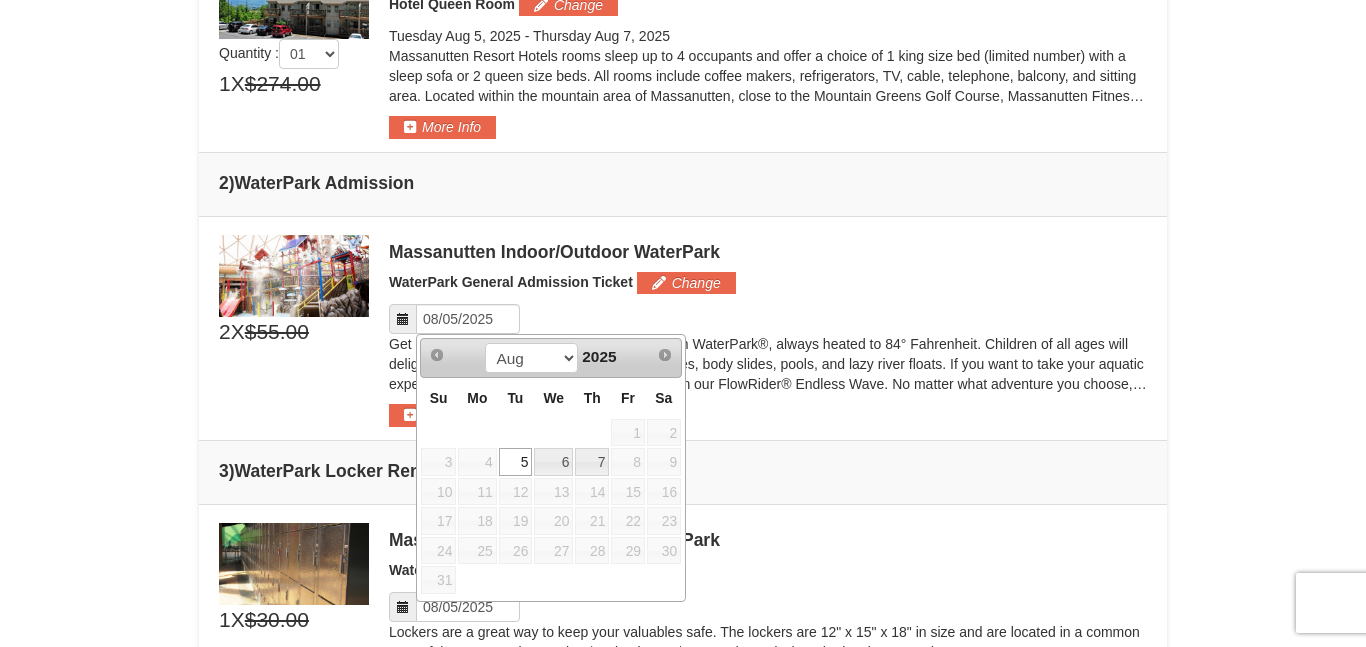 click on "Massanutten Indoor/Outdoor WaterPark" at bounding box center (768, 252) 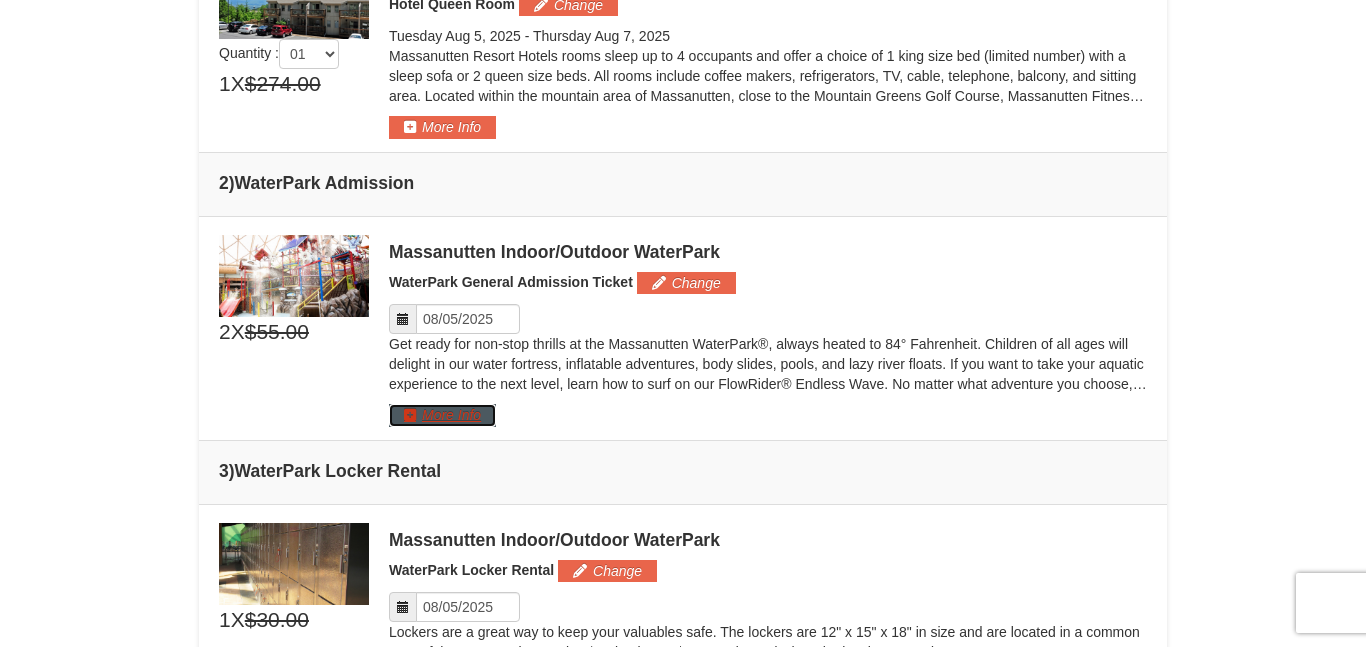 click on "More Info" at bounding box center (442, 415) 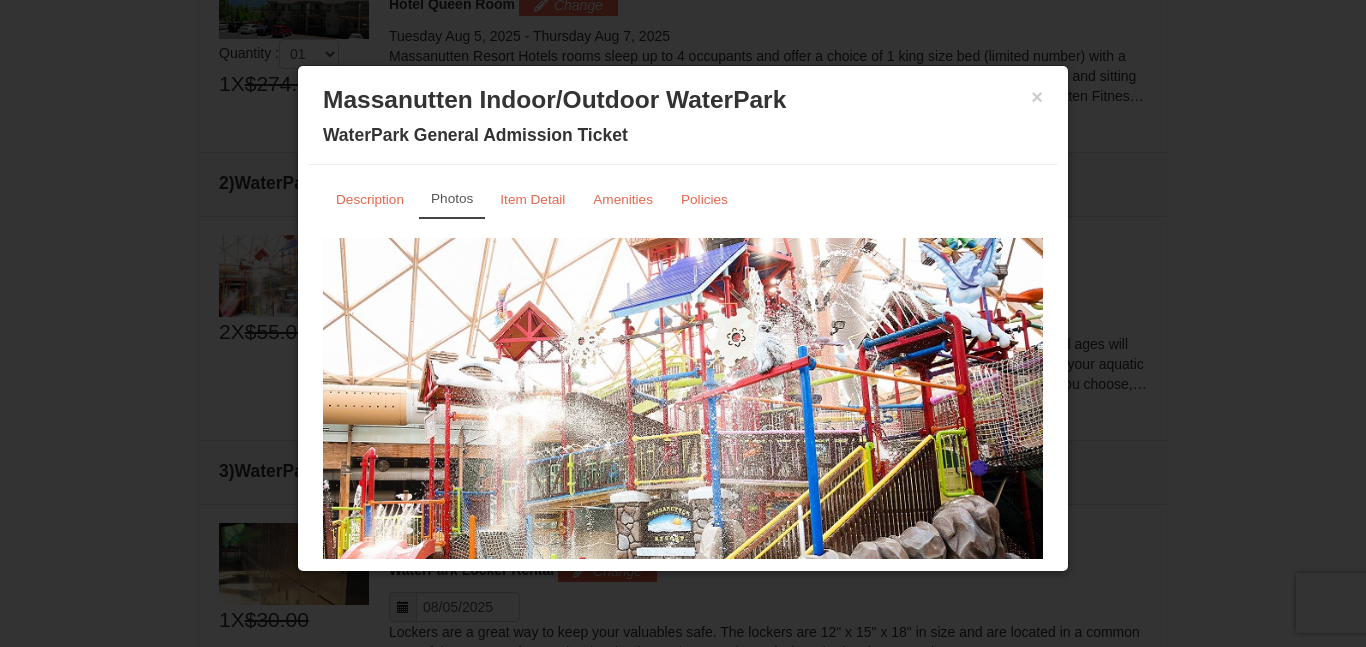 scroll, scrollTop: 88, scrollLeft: 0, axis: vertical 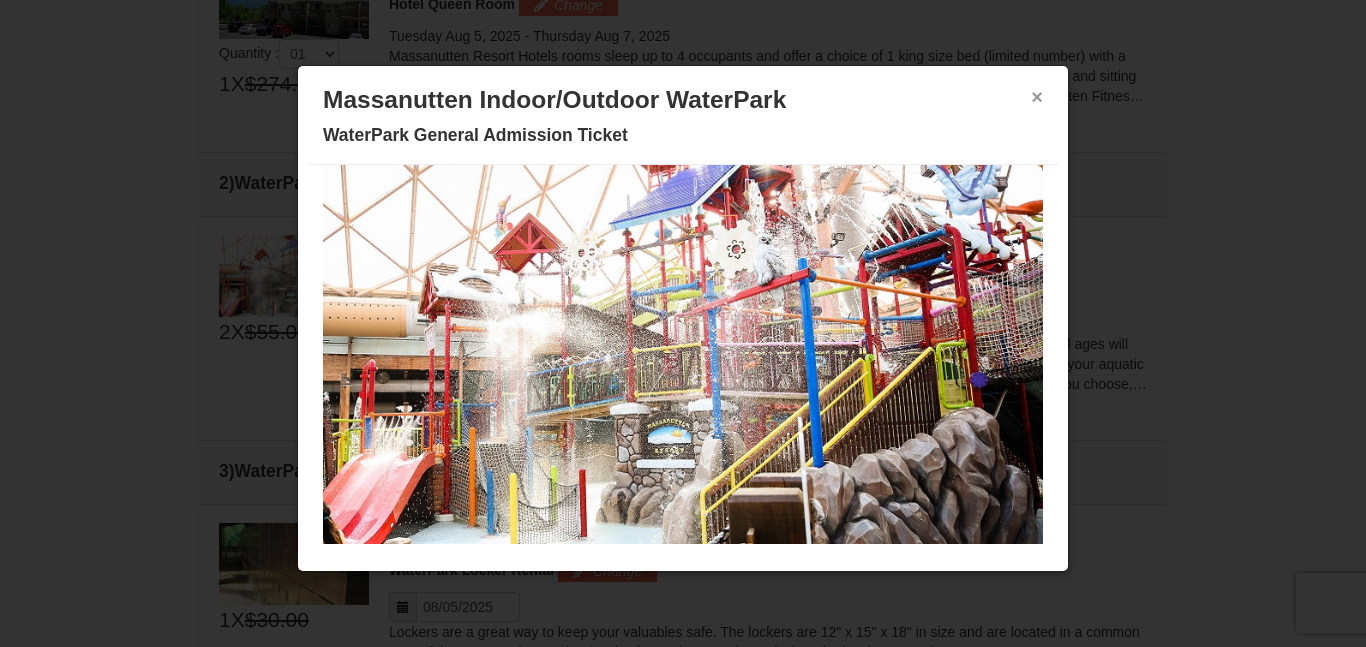 click on "×" at bounding box center [1037, 97] 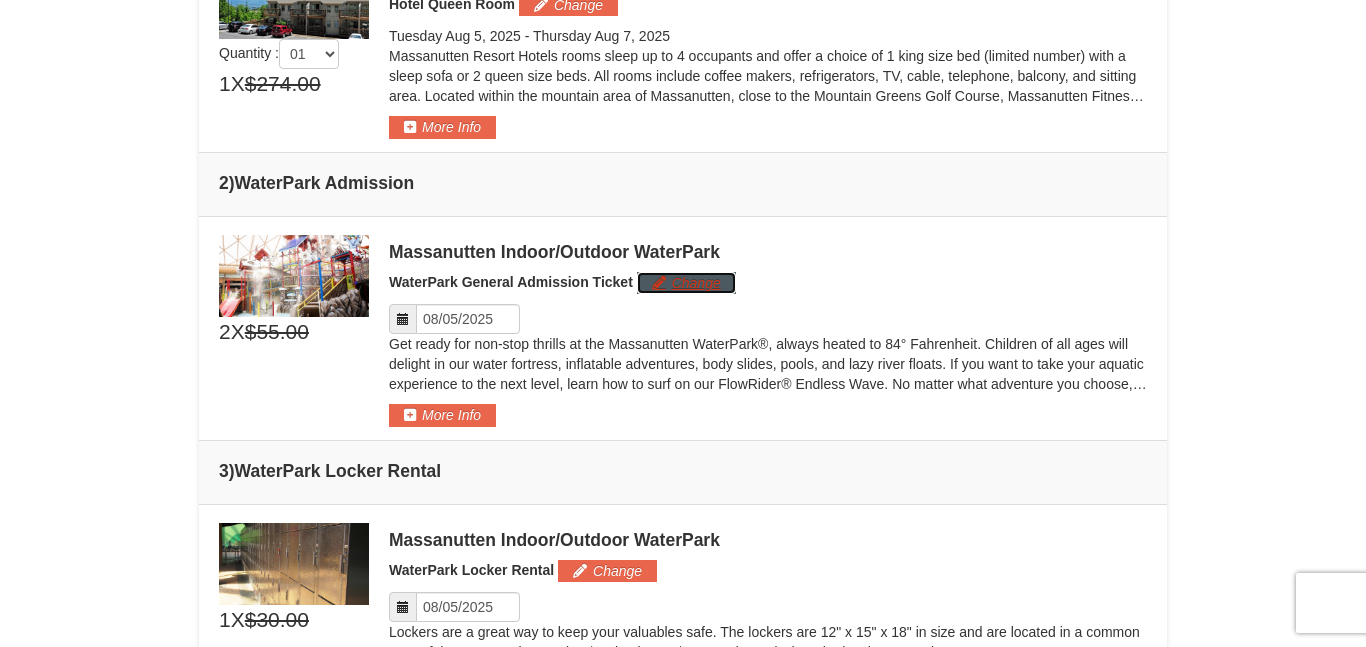 click on "Change" at bounding box center (686, 283) 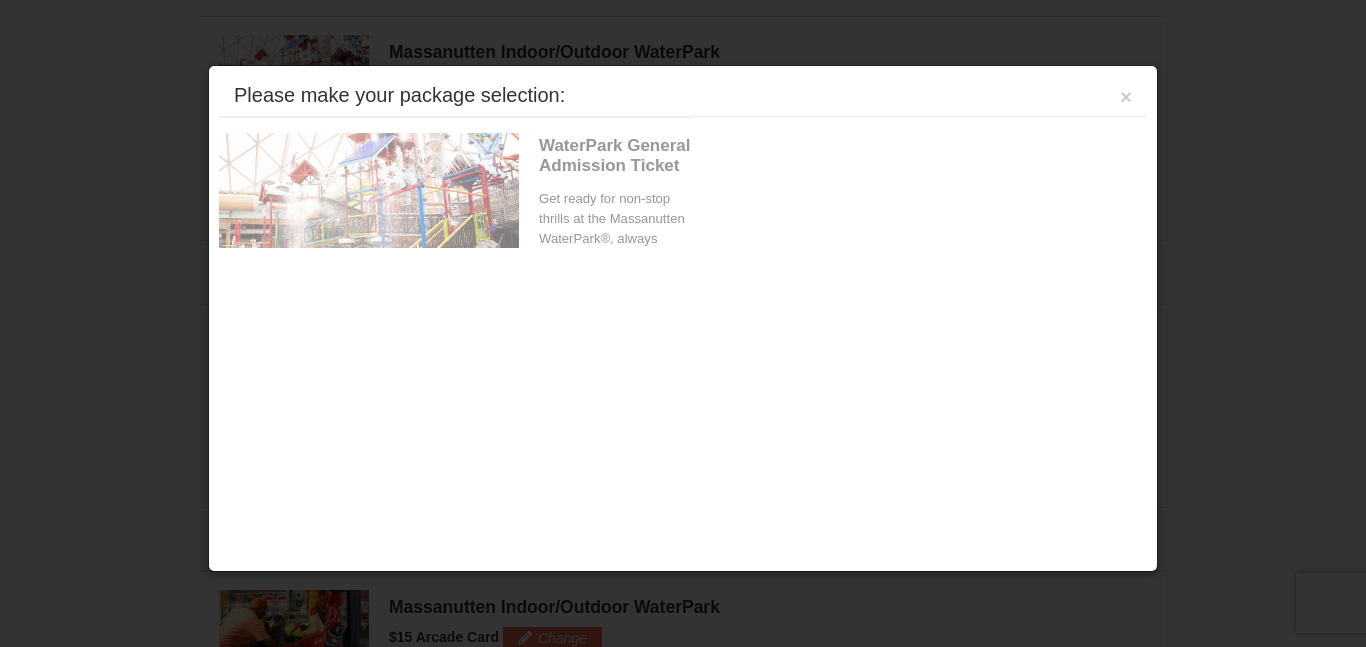 scroll, scrollTop: 914, scrollLeft: 0, axis: vertical 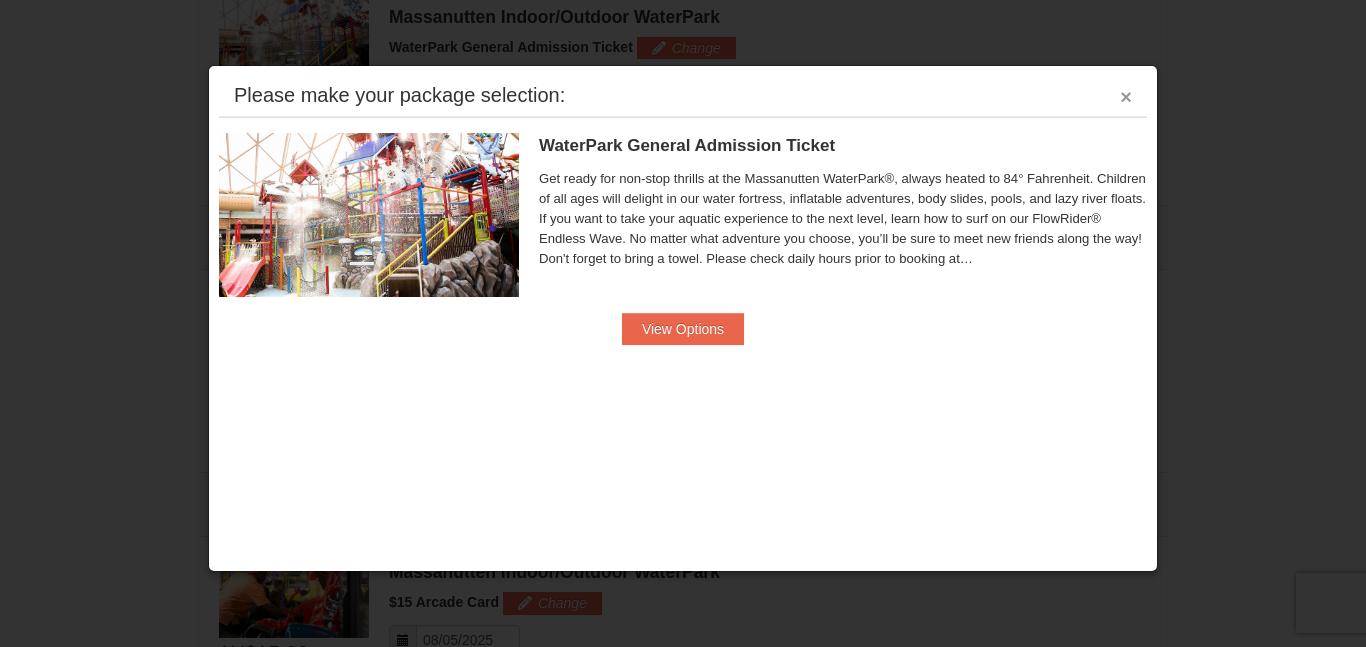 click on "×" at bounding box center [1126, 97] 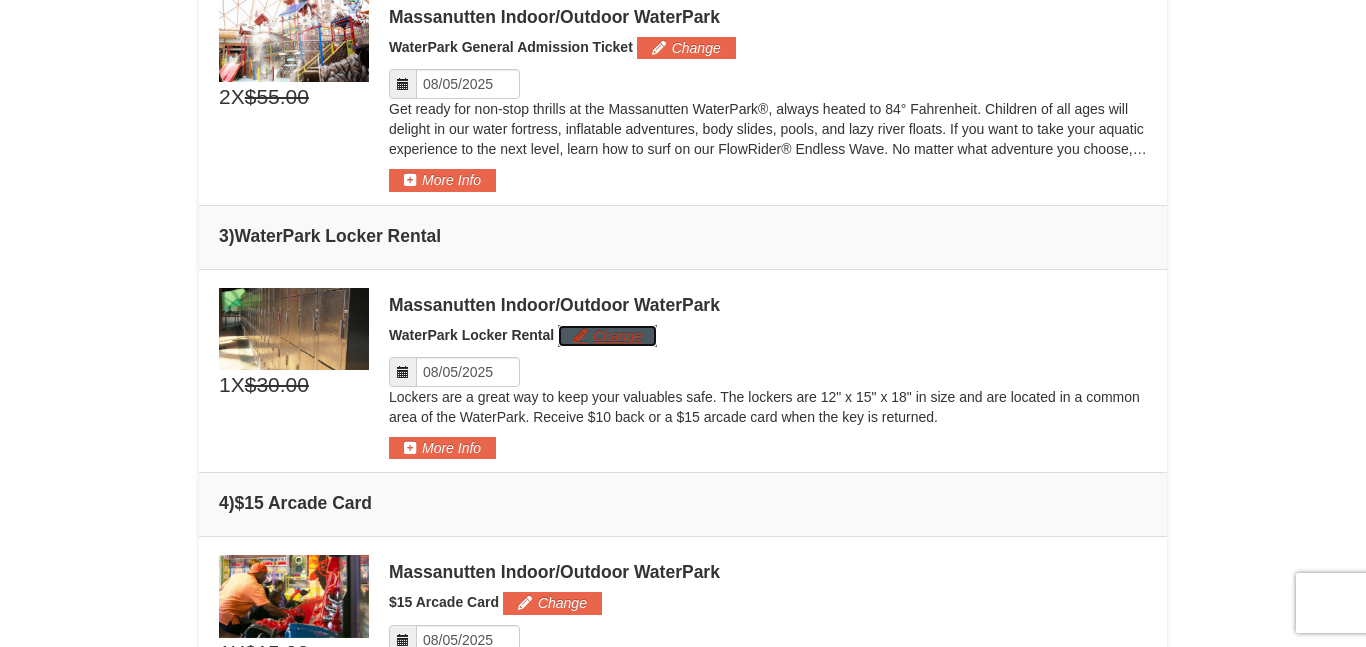 click on "Change" at bounding box center (607, 336) 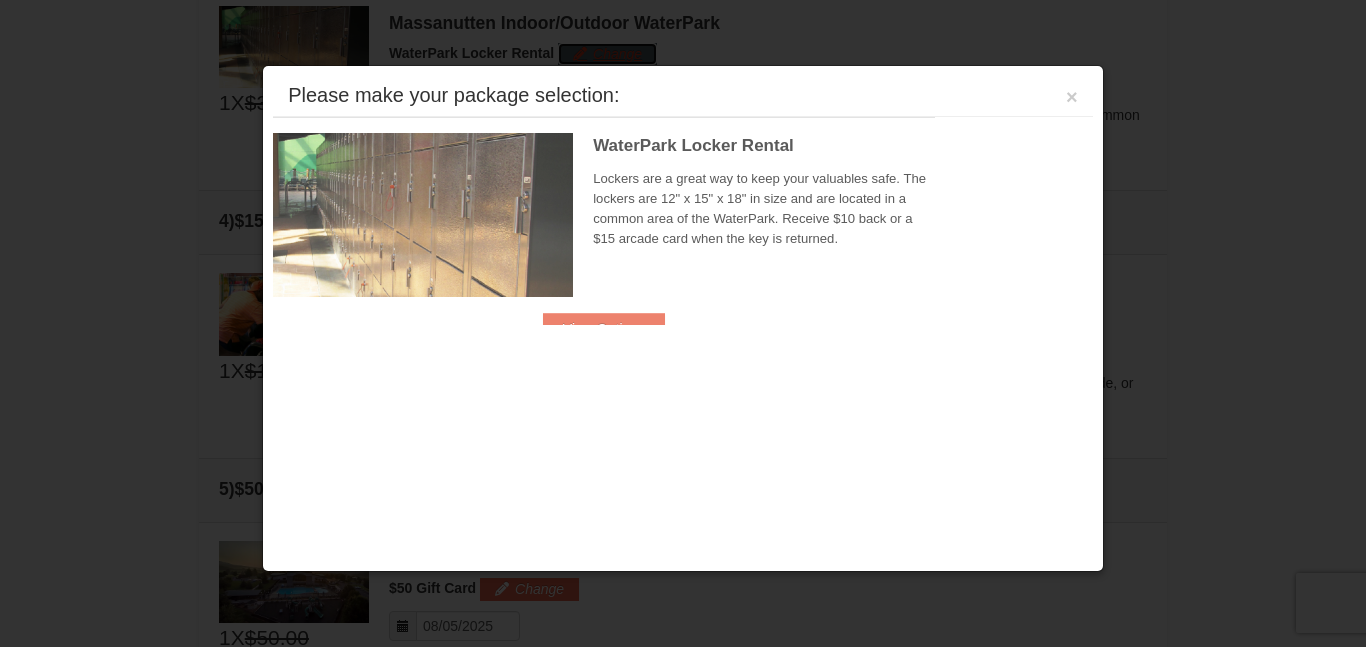 scroll, scrollTop: 1202, scrollLeft: 0, axis: vertical 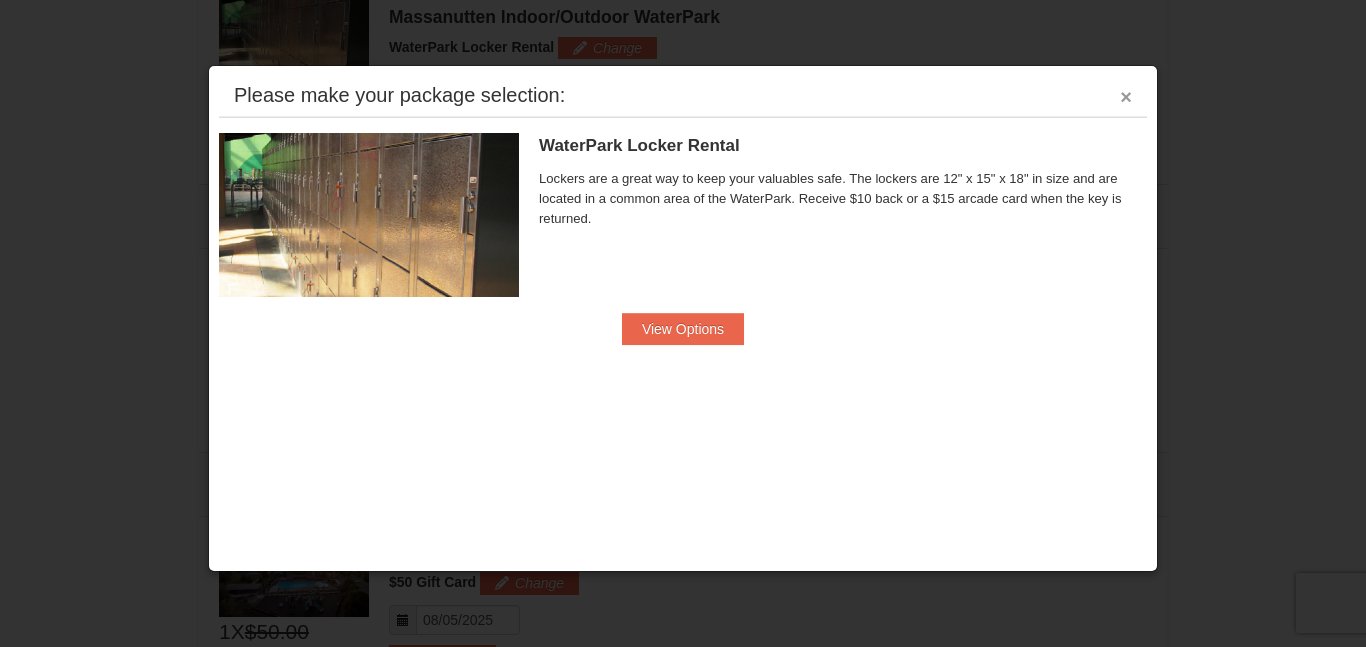 click on "×" at bounding box center [1126, 97] 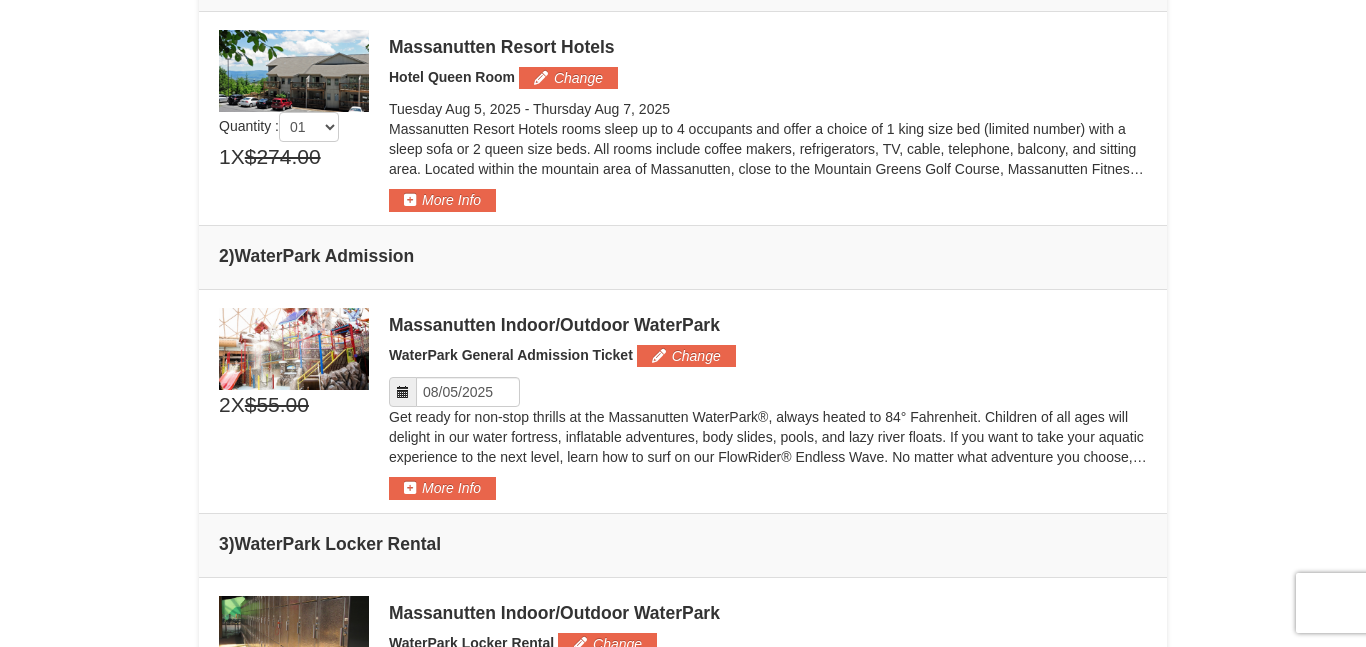 scroll, scrollTop: 603, scrollLeft: 0, axis: vertical 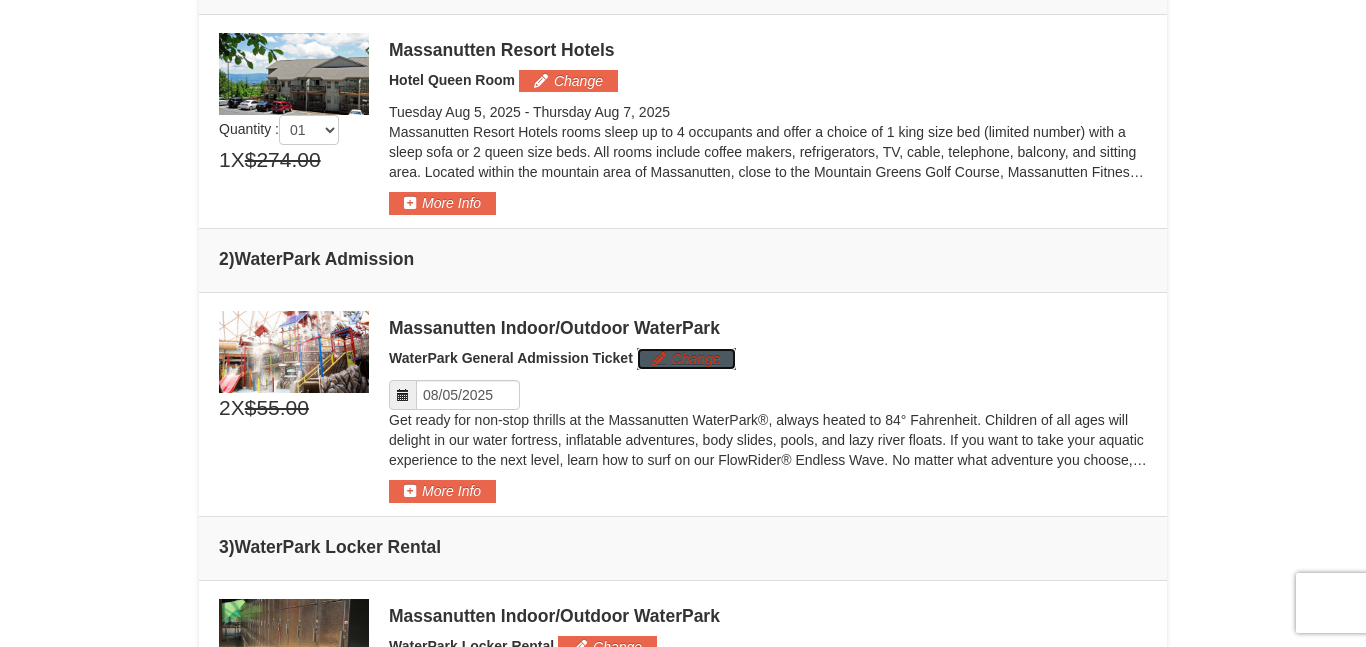click on "Change" at bounding box center [686, 359] 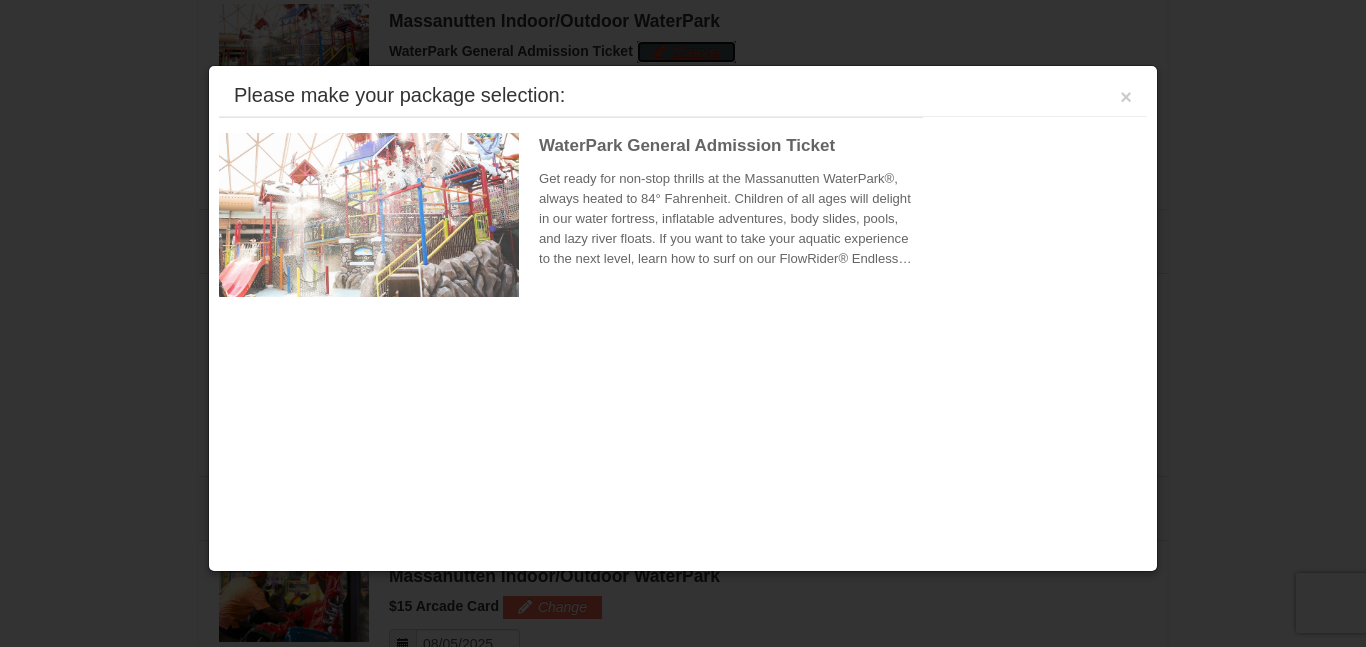 scroll, scrollTop: 914, scrollLeft: 0, axis: vertical 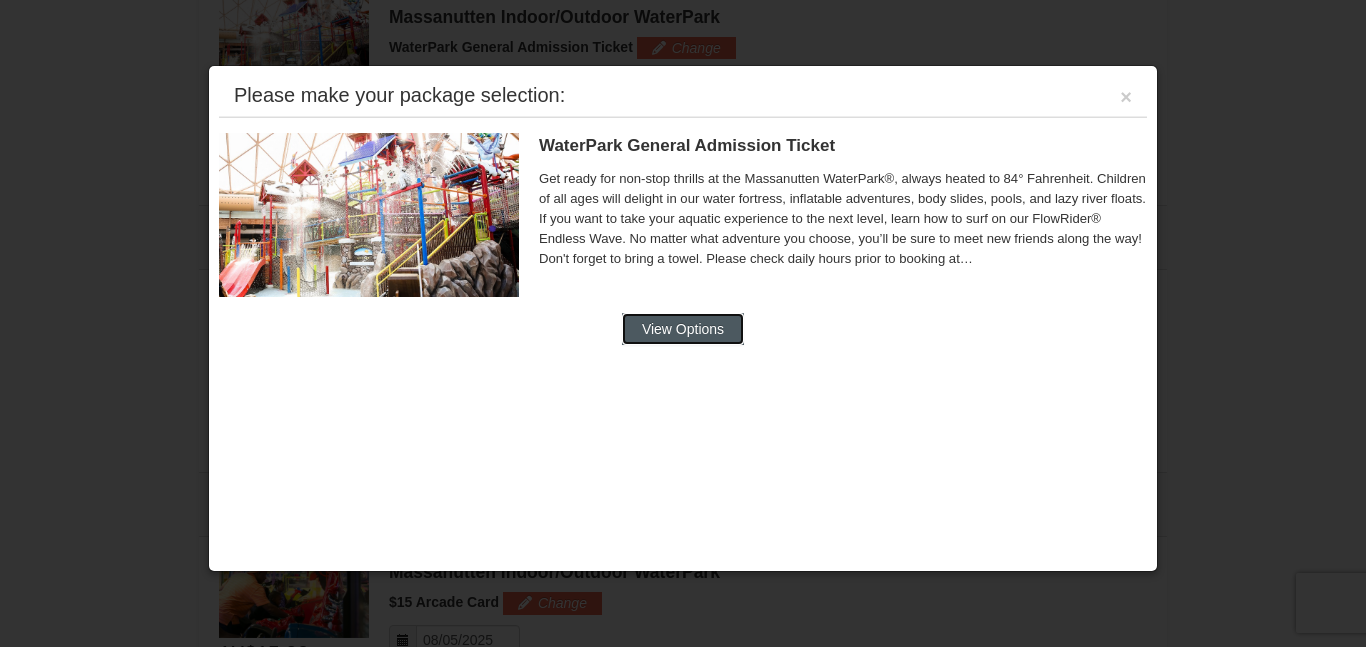 click on "View Options" at bounding box center [683, 329] 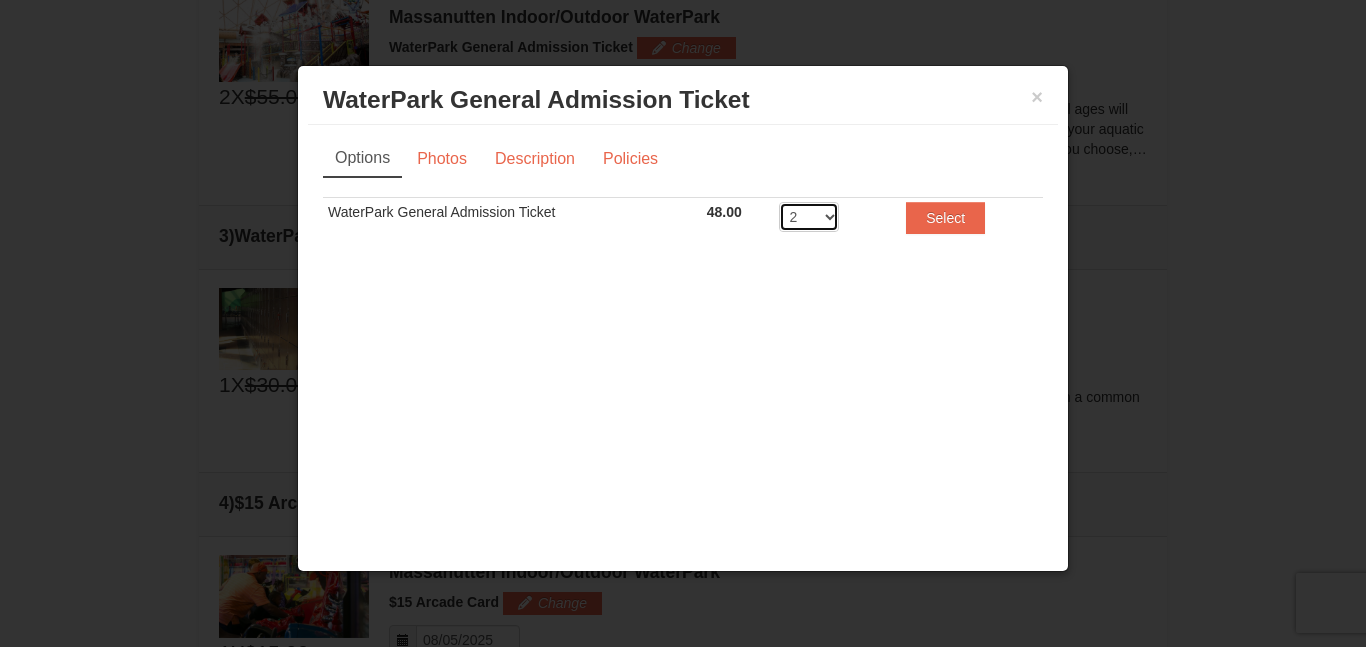 click on "2 3 4 5 6 7 8" at bounding box center (809, 217) 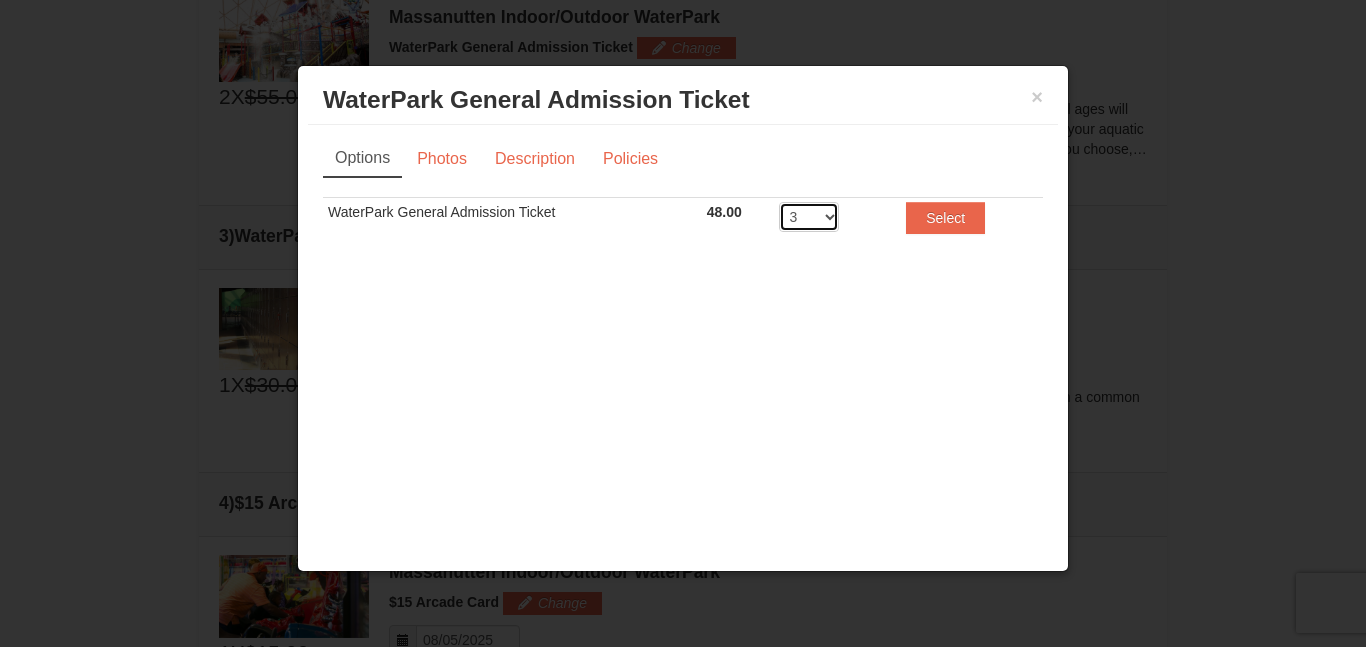 click on "2 3 4 5 6 7 8" at bounding box center [809, 217] 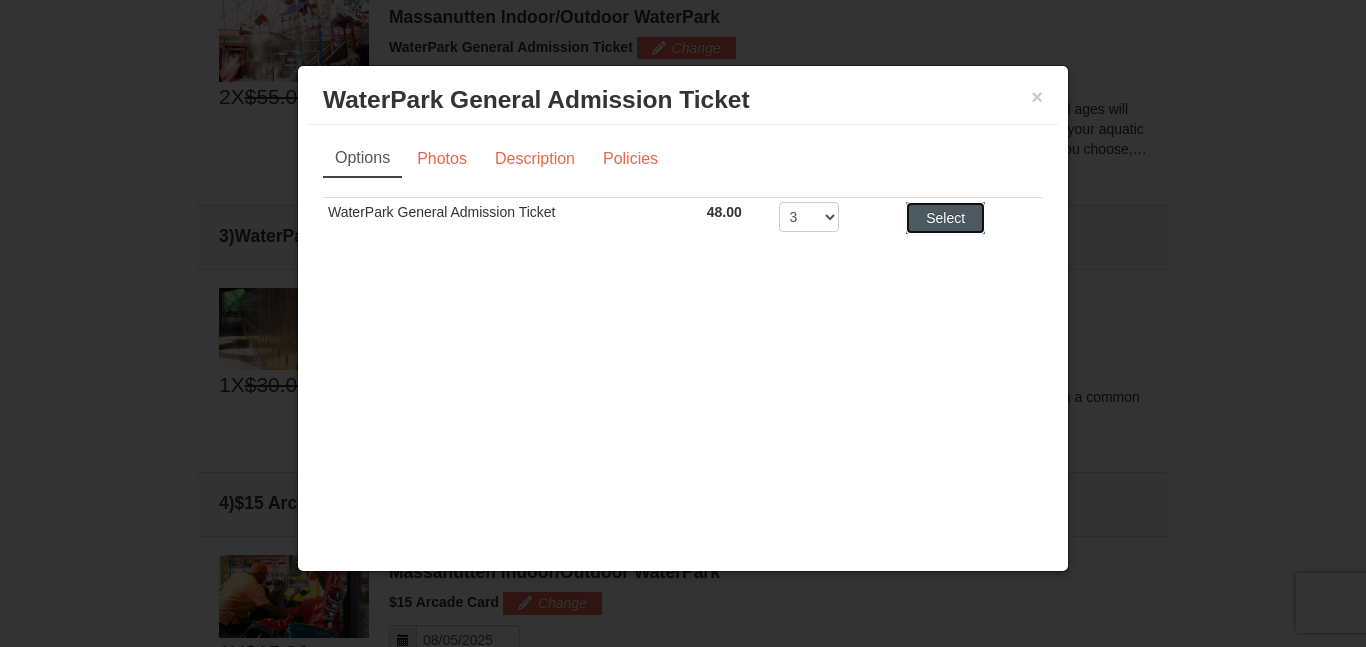 click on "Select" at bounding box center [945, 218] 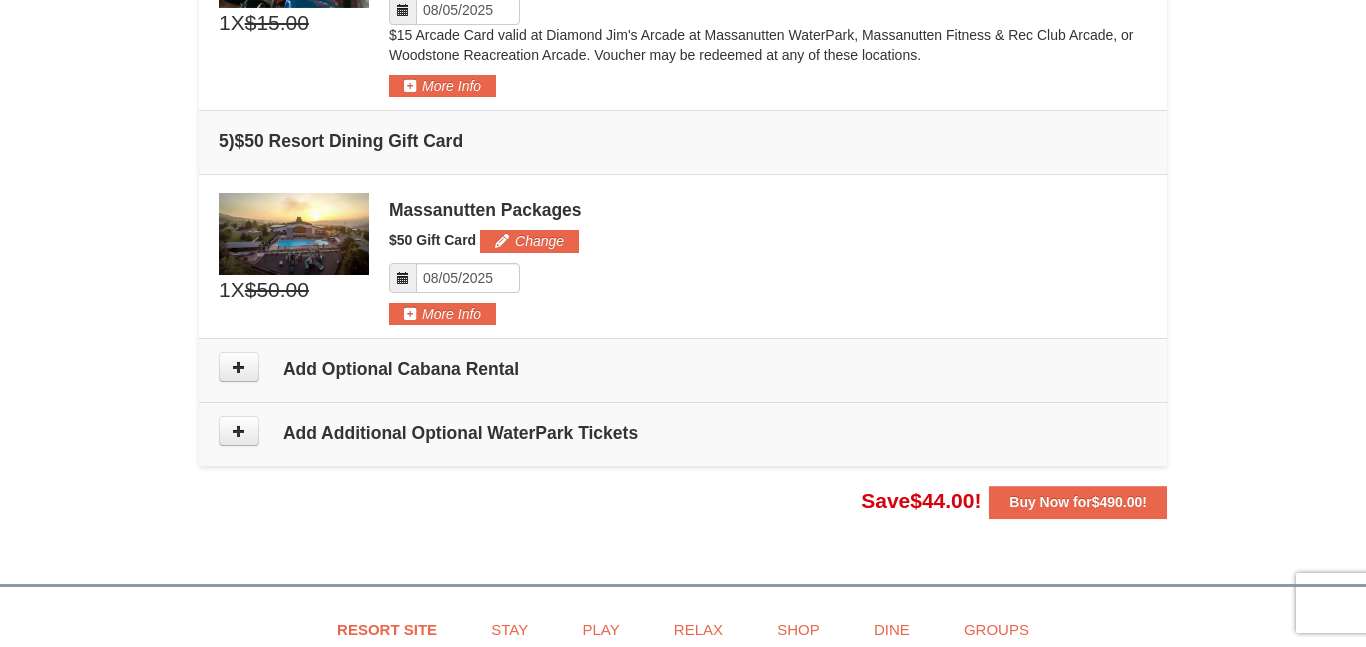 scroll, scrollTop: 1664, scrollLeft: 0, axis: vertical 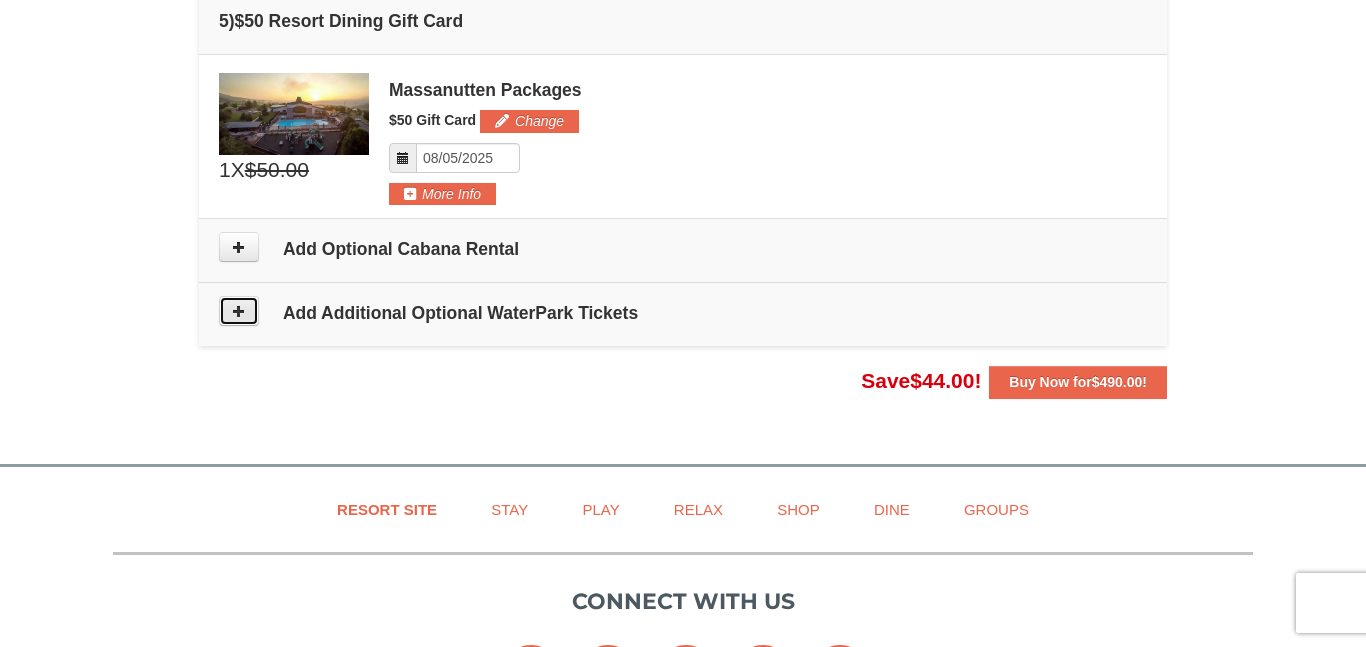 click at bounding box center (239, 311) 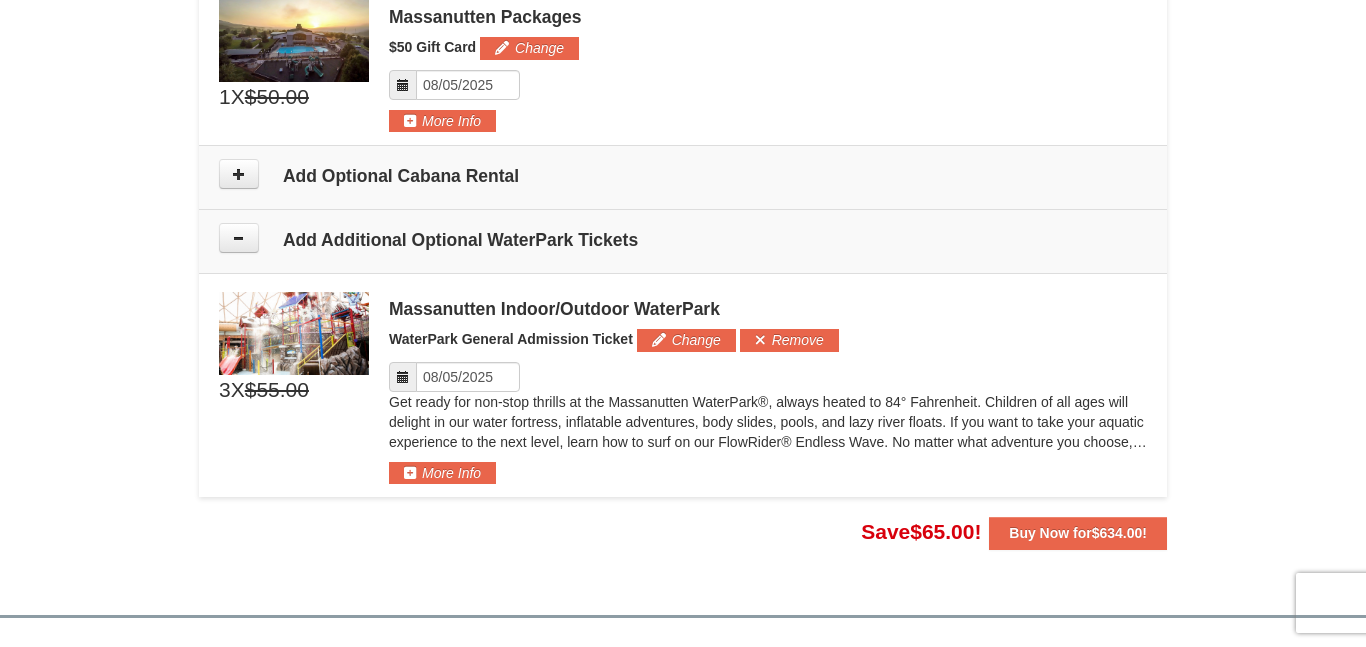 scroll, scrollTop: 1736, scrollLeft: 0, axis: vertical 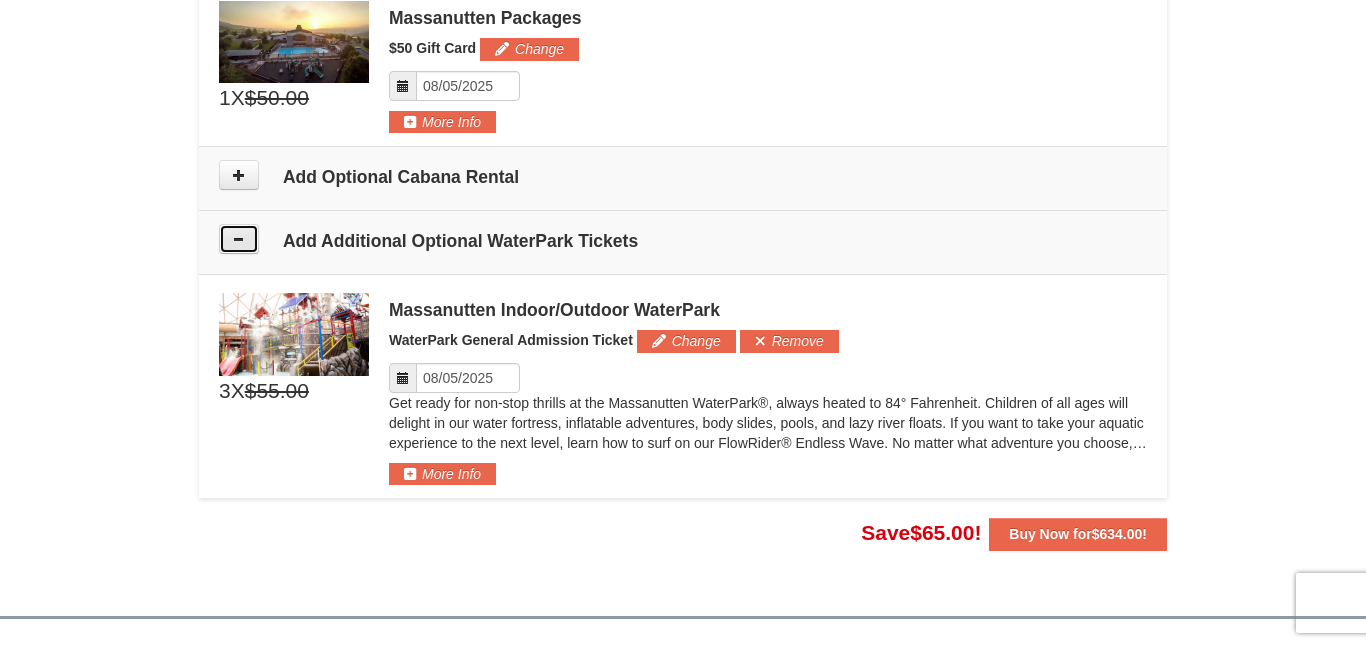 click at bounding box center [239, 239] 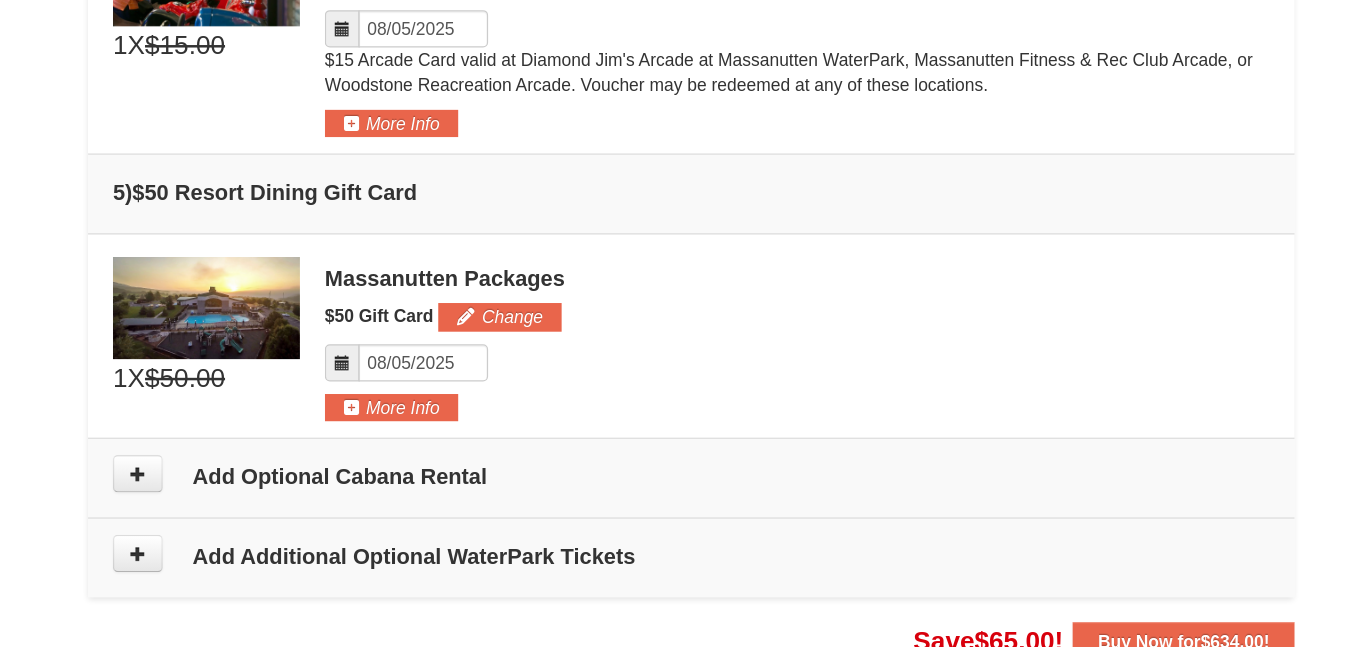 scroll, scrollTop: 1507, scrollLeft: 0, axis: vertical 